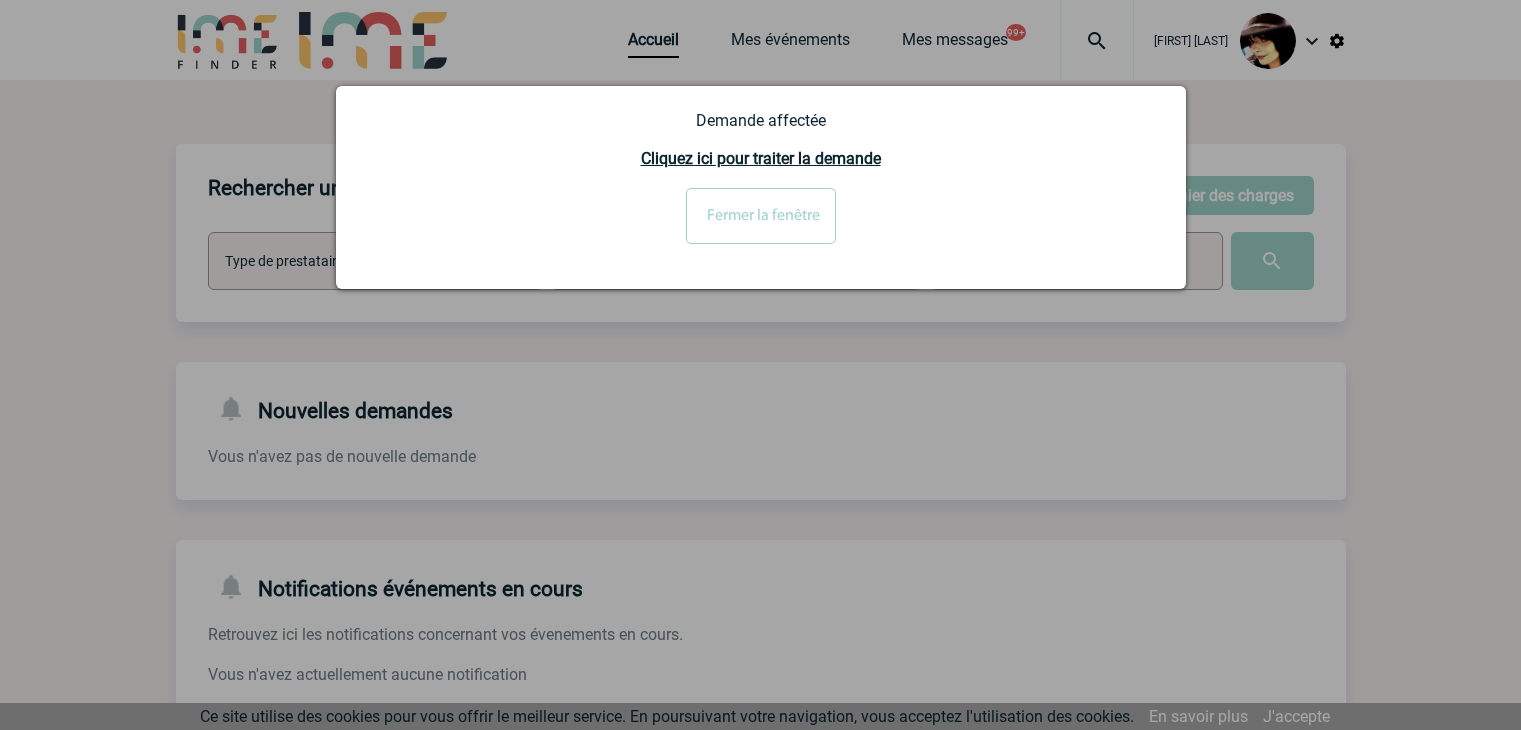 scroll, scrollTop: 0, scrollLeft: 0, axis: both 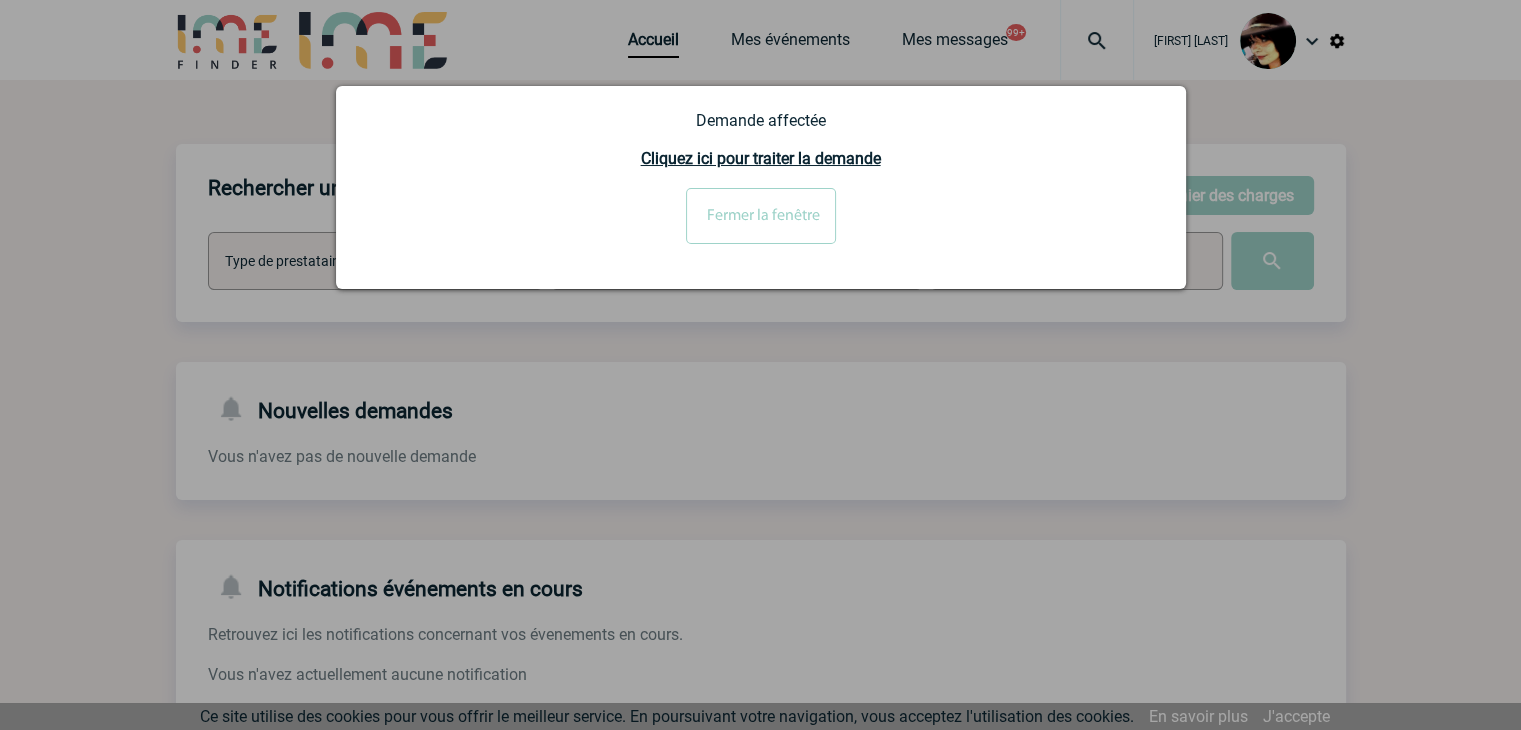 click at bounding box center [760, 365] 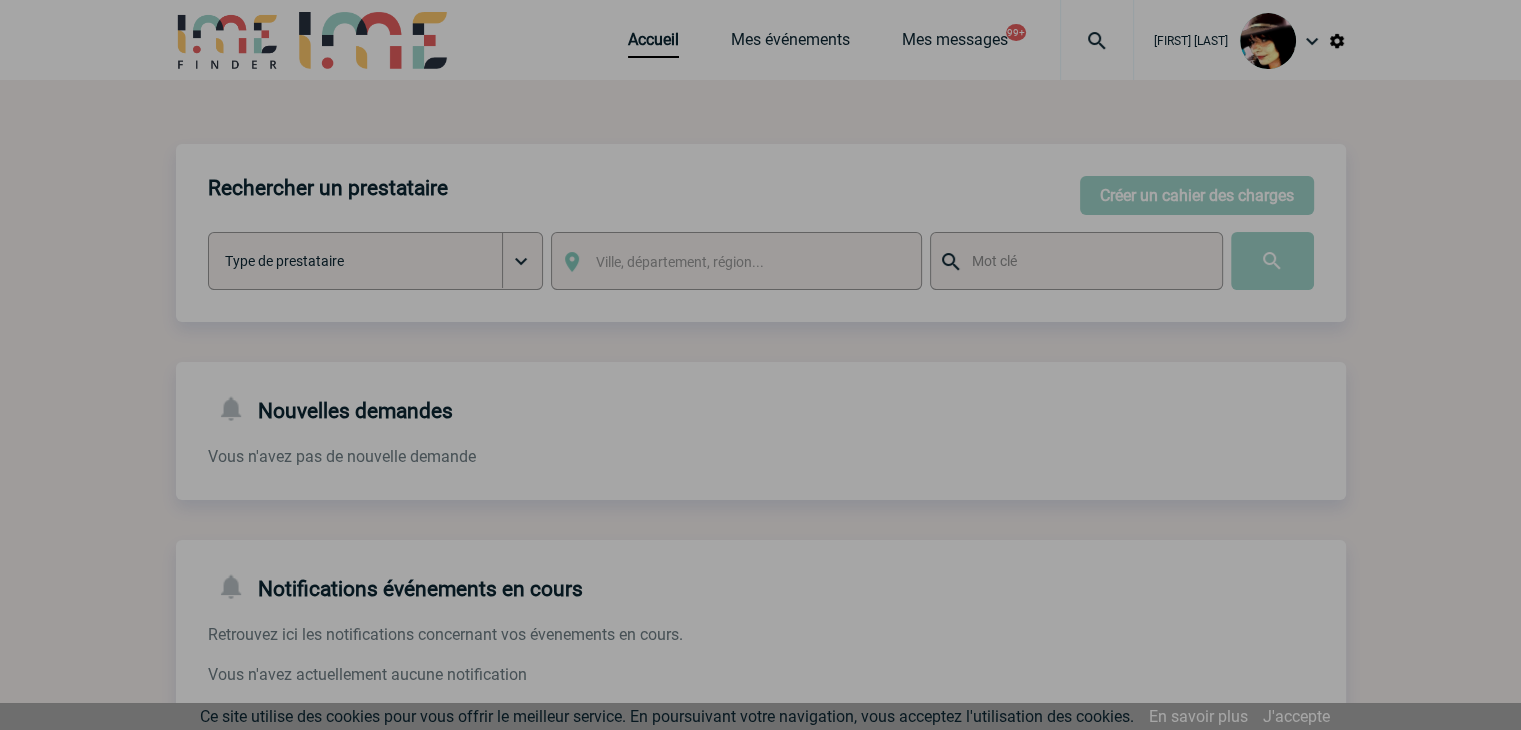 click at bounding box center [760, 365] 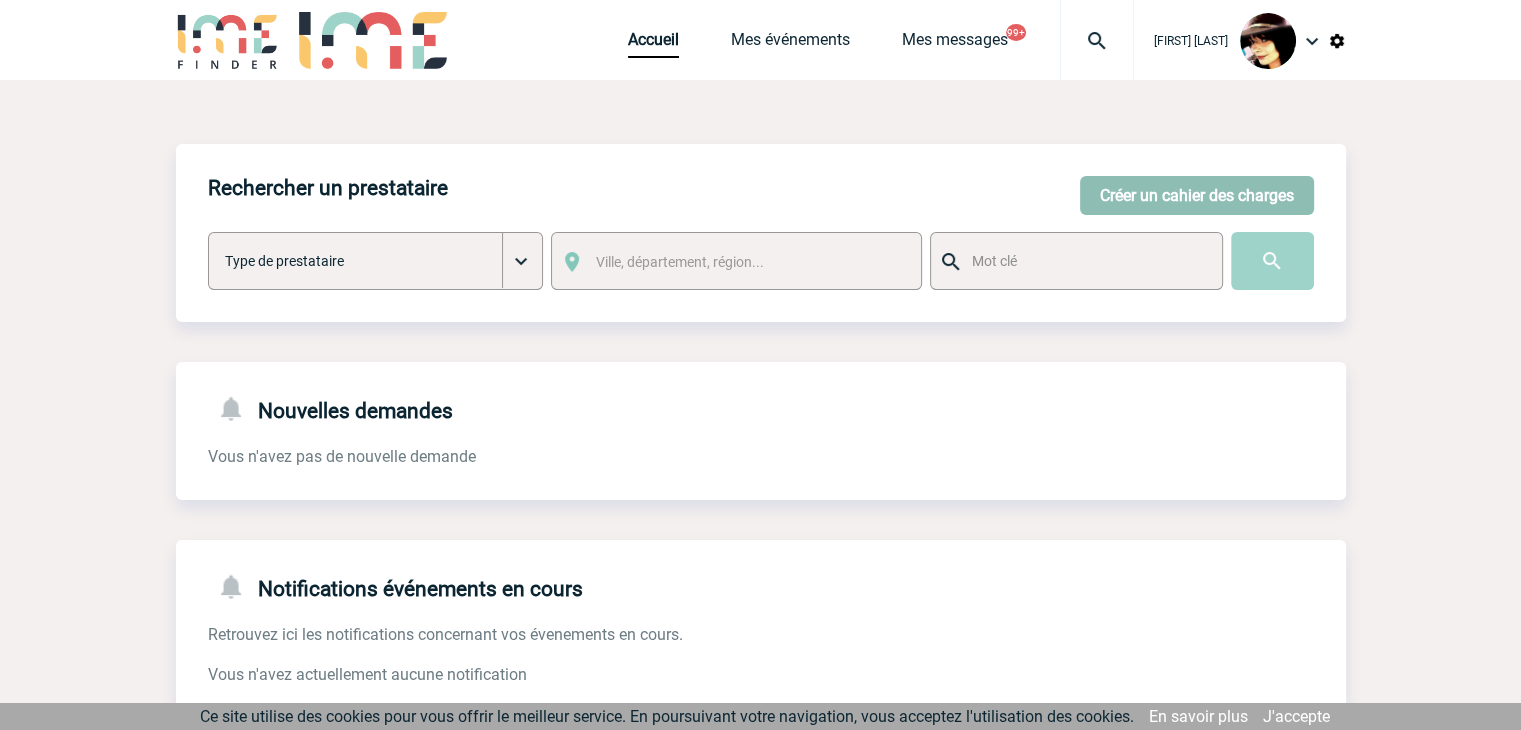 click on "Créer un cahier des charges" at bounding box center [1197, 195] 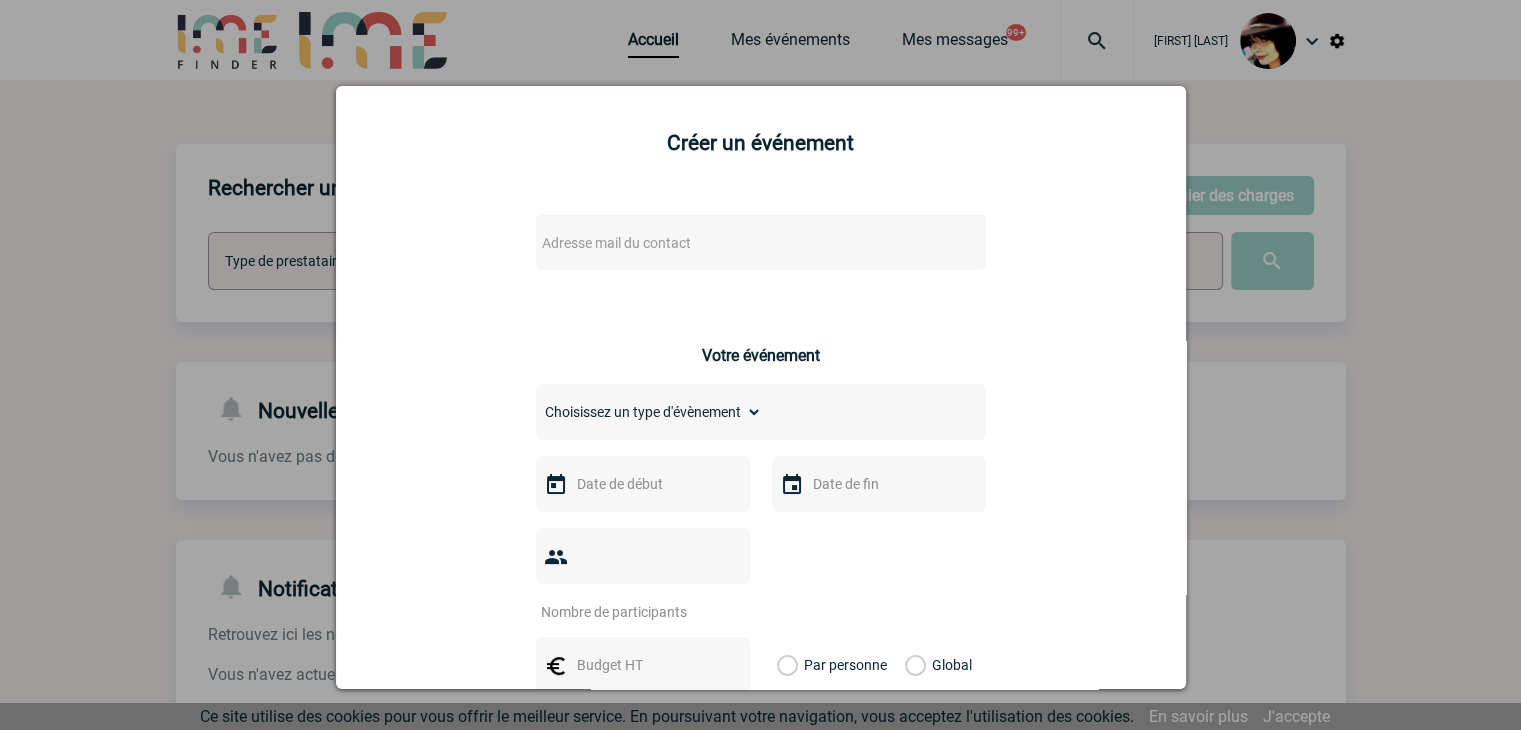 click on "Adresse mail du contact" at bounding box center (709, 243) 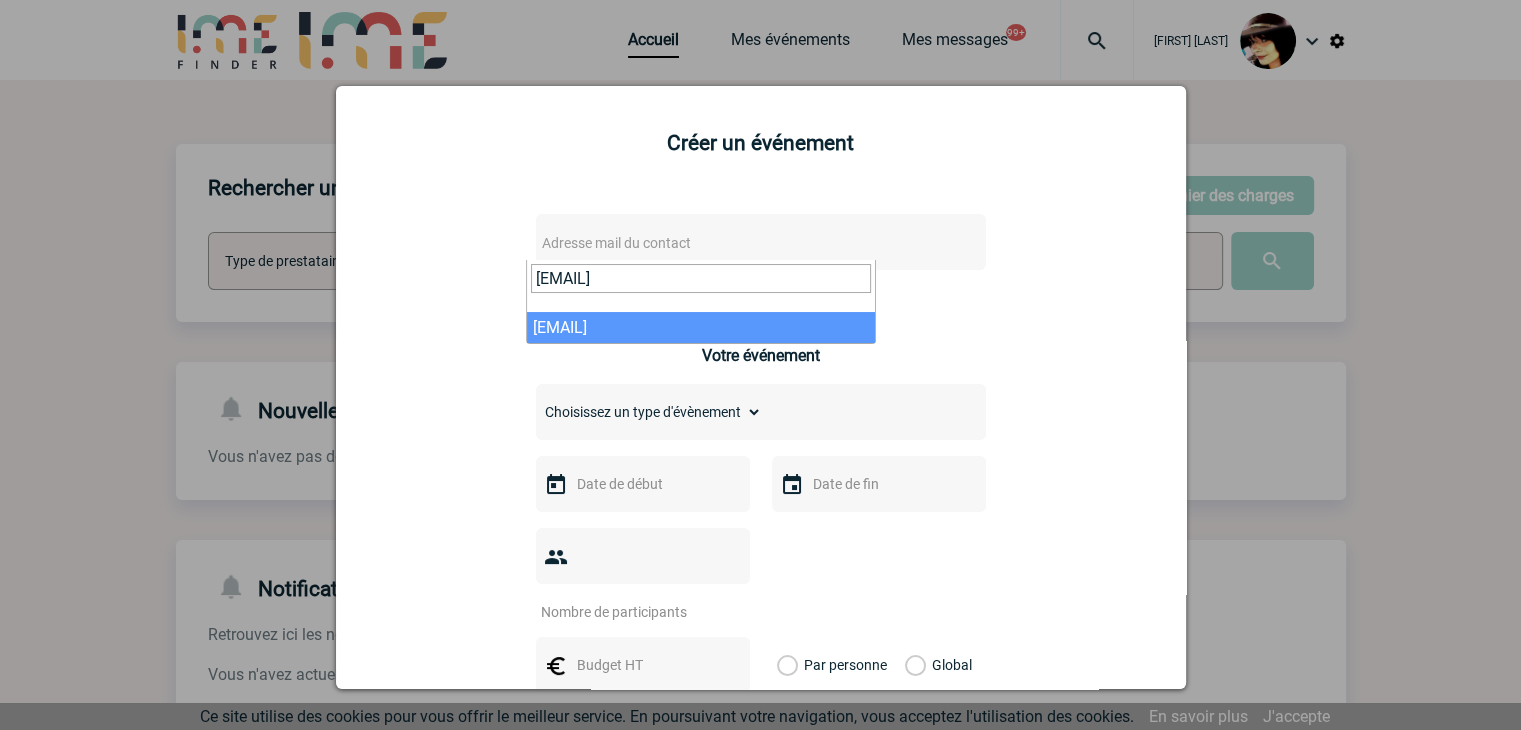 type on "elizabeth.chatelet@totalenergies.com" 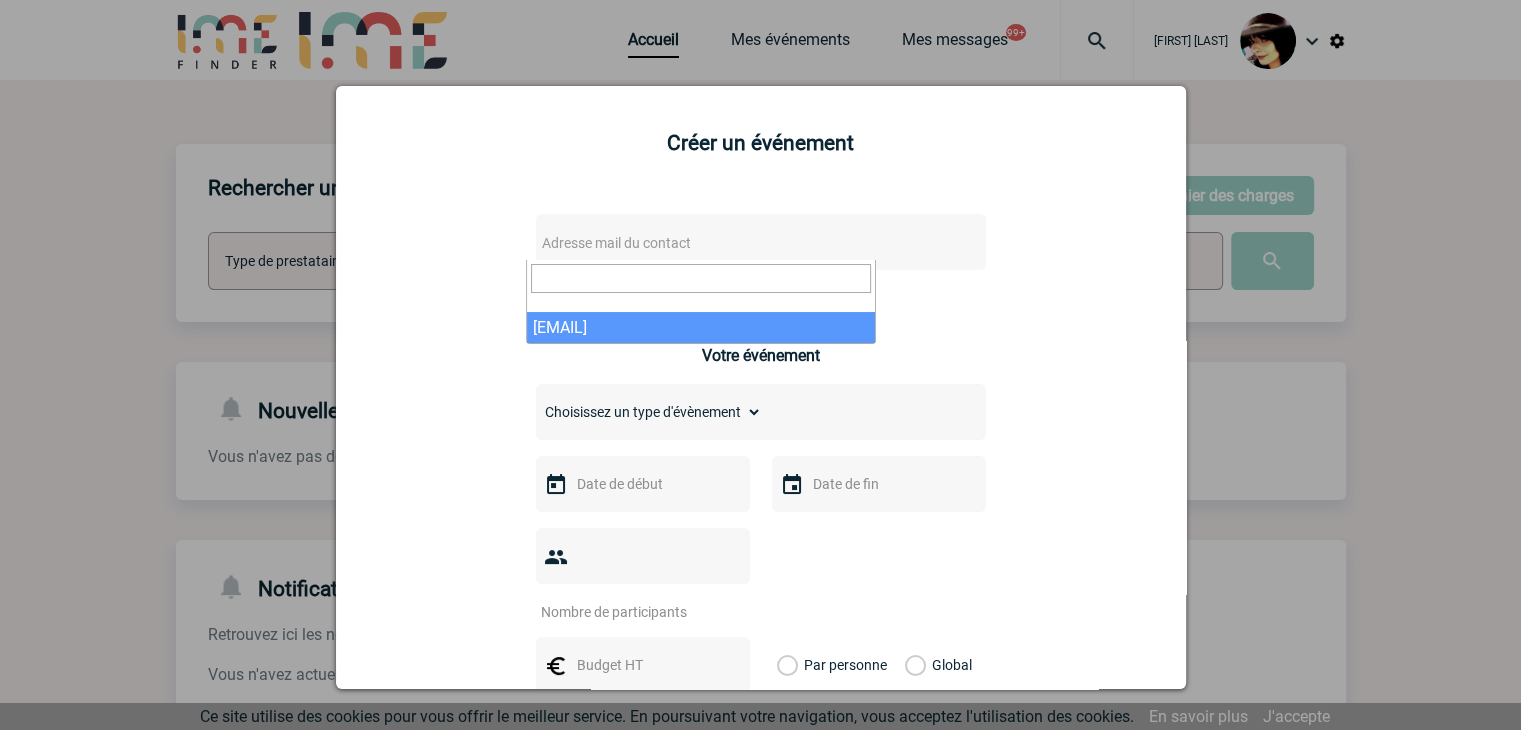 select on "132392" 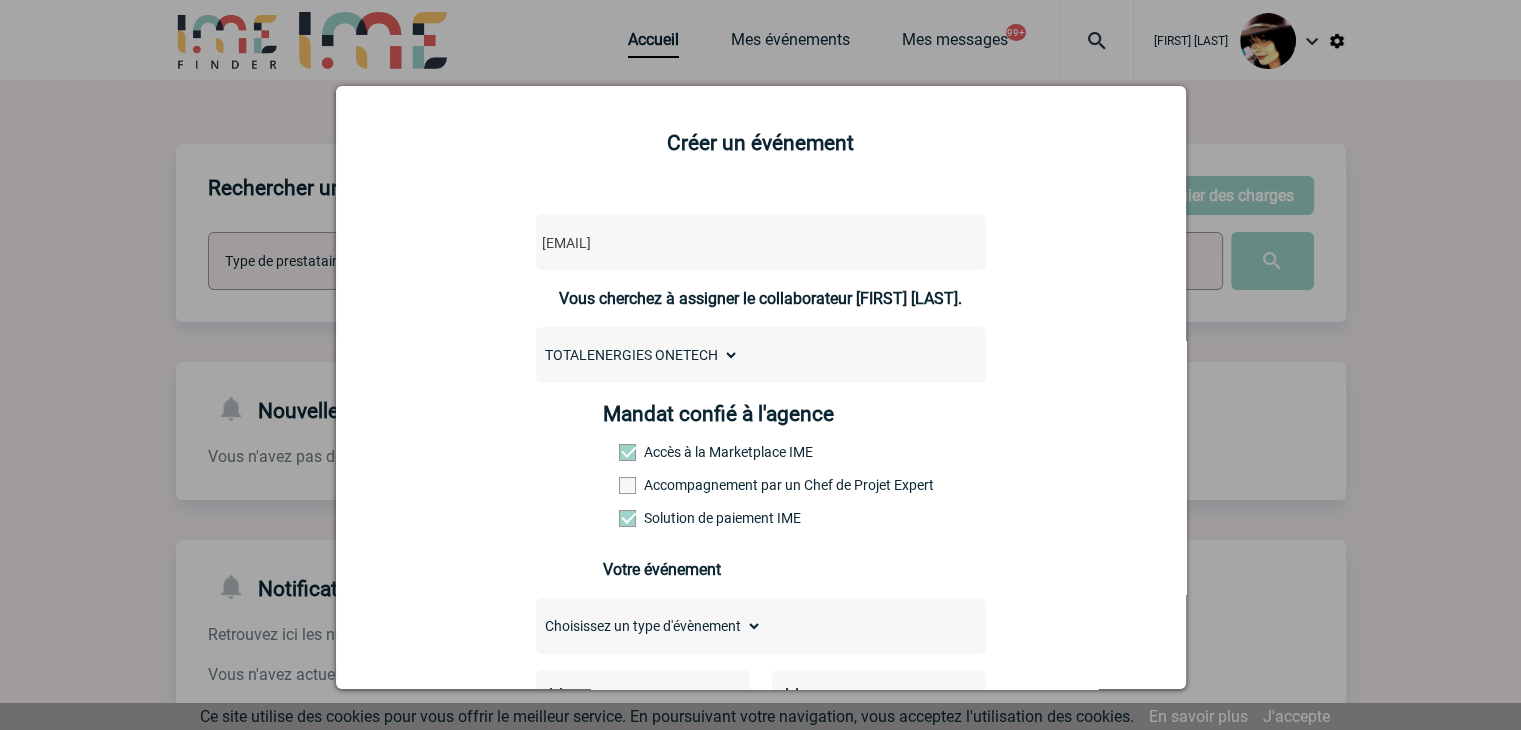 click at bounding box center (627, 485) 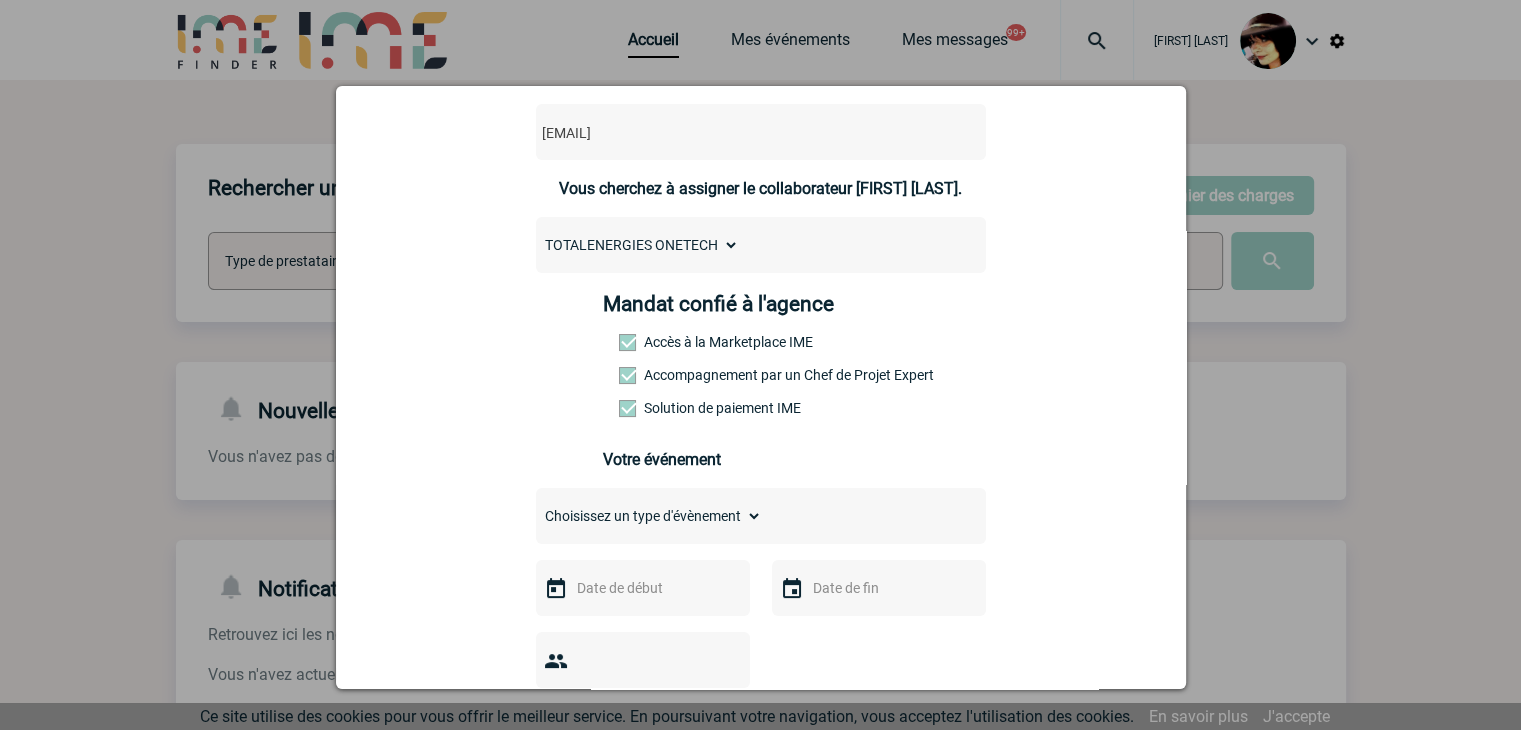 scroll, scrollTop: 300, scrollLeft: 0, axis: vertical 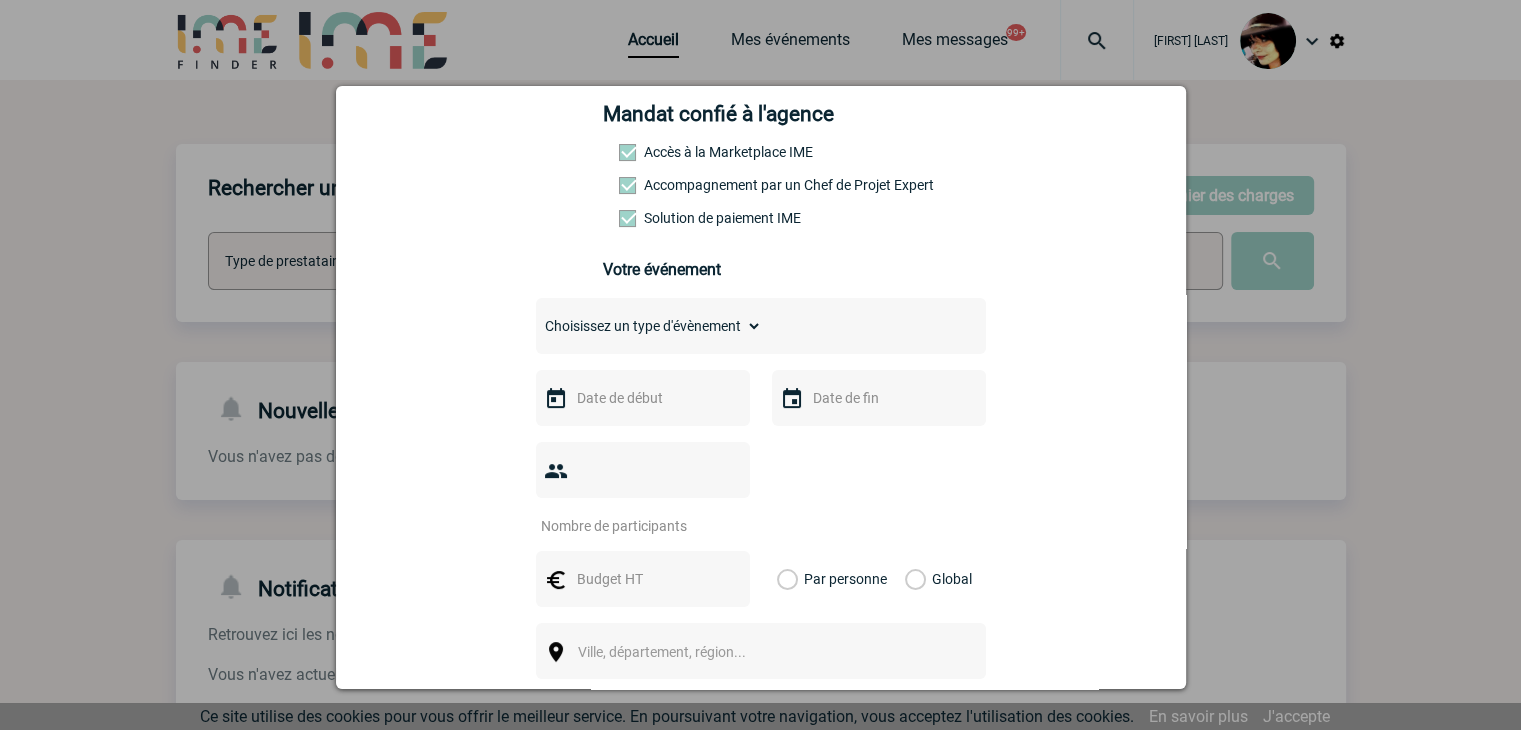 click on "Choisissez un type d'évènement
Séminaire avec nuitée Séminaire sans nuitée Repas de groupe Team Building & animation Prestation traiteur Divers" at bounding box center [649, 326] 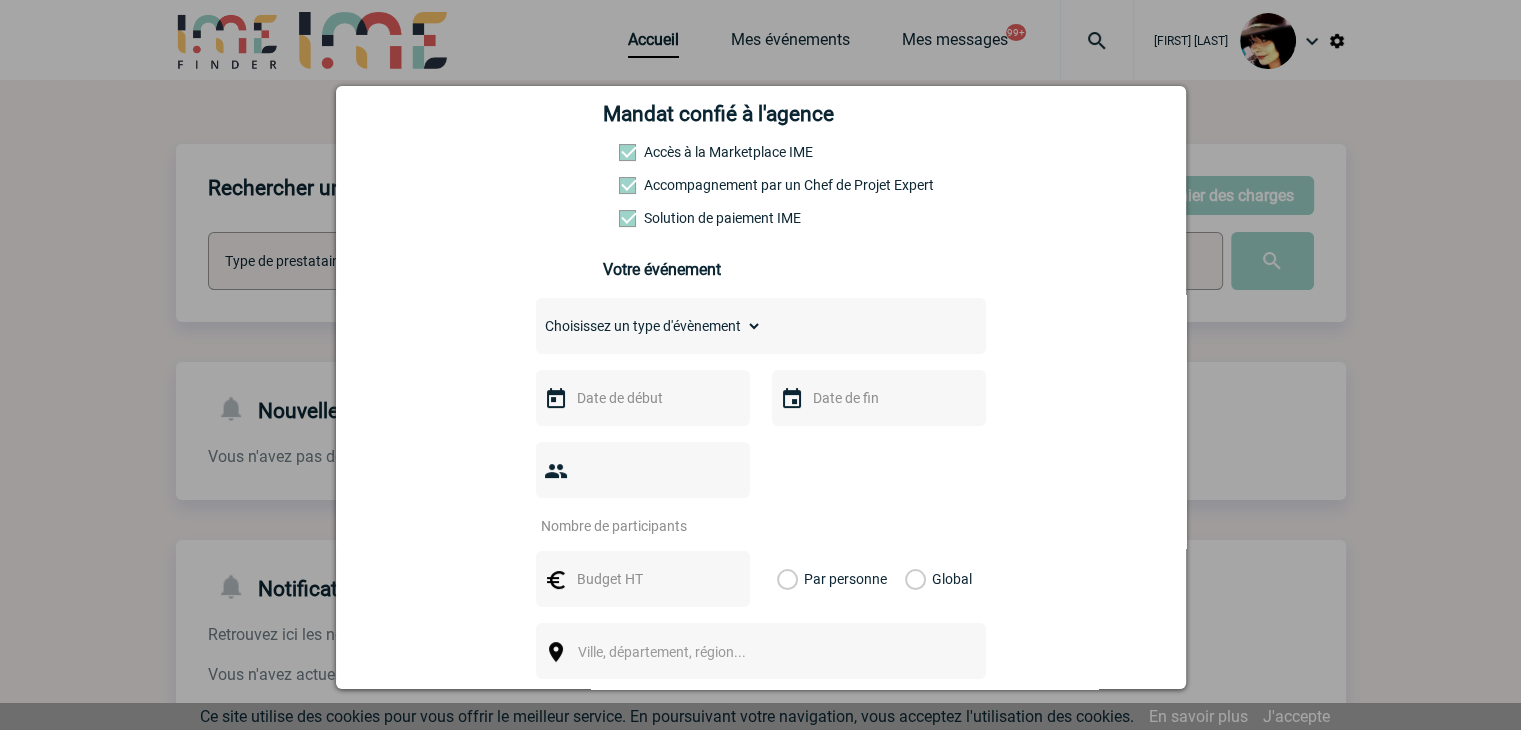 select on "4" 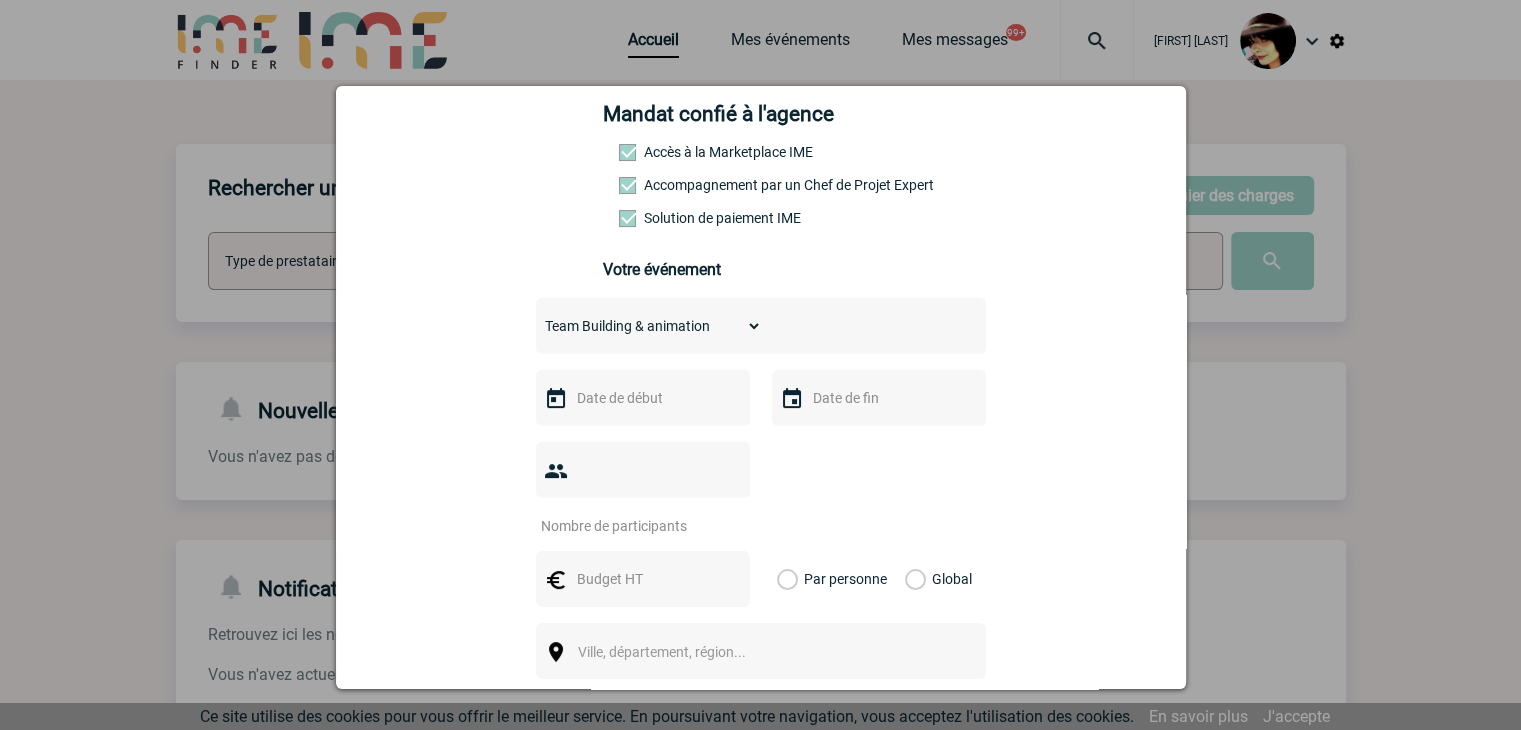 click on "Choisissez un type d'évènement
Séminaire avec nuitée Séminaire sans nuitée Repas de groupe Team Building & animation Prestation traiteur Divers" at bounding box center [649, 326] 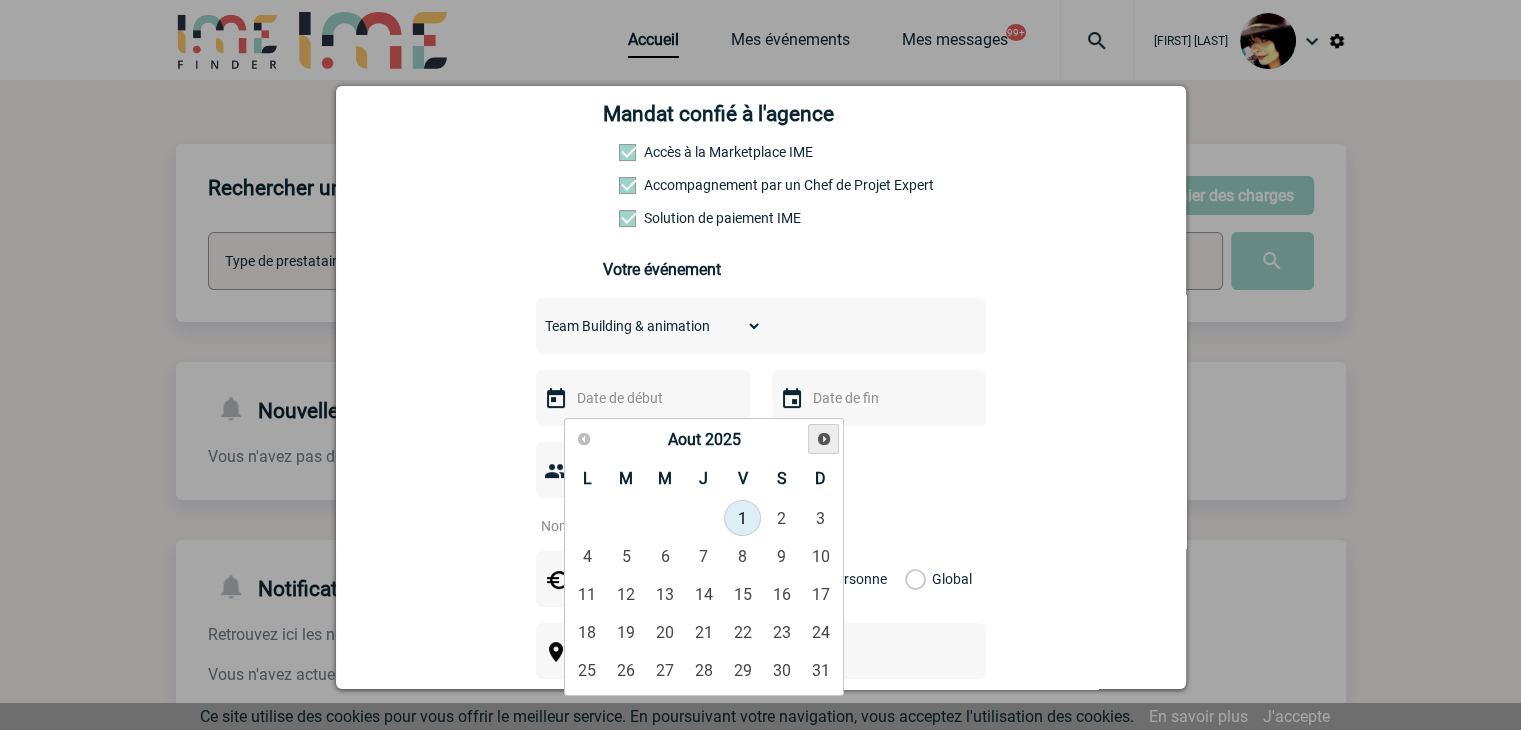 click on "Suivant" at bounding box center [824, 439] 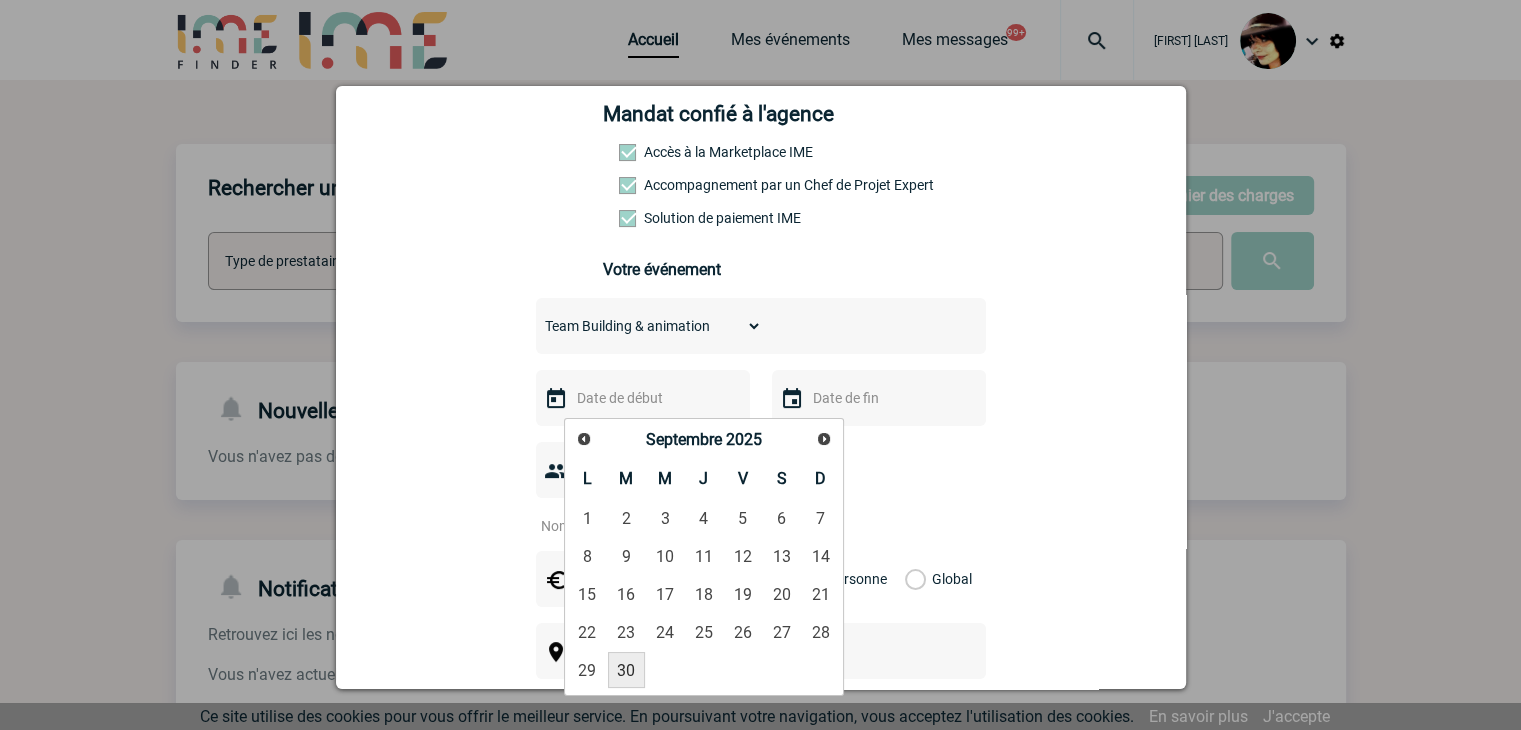 click on "30" at bounding box center [626, 670] 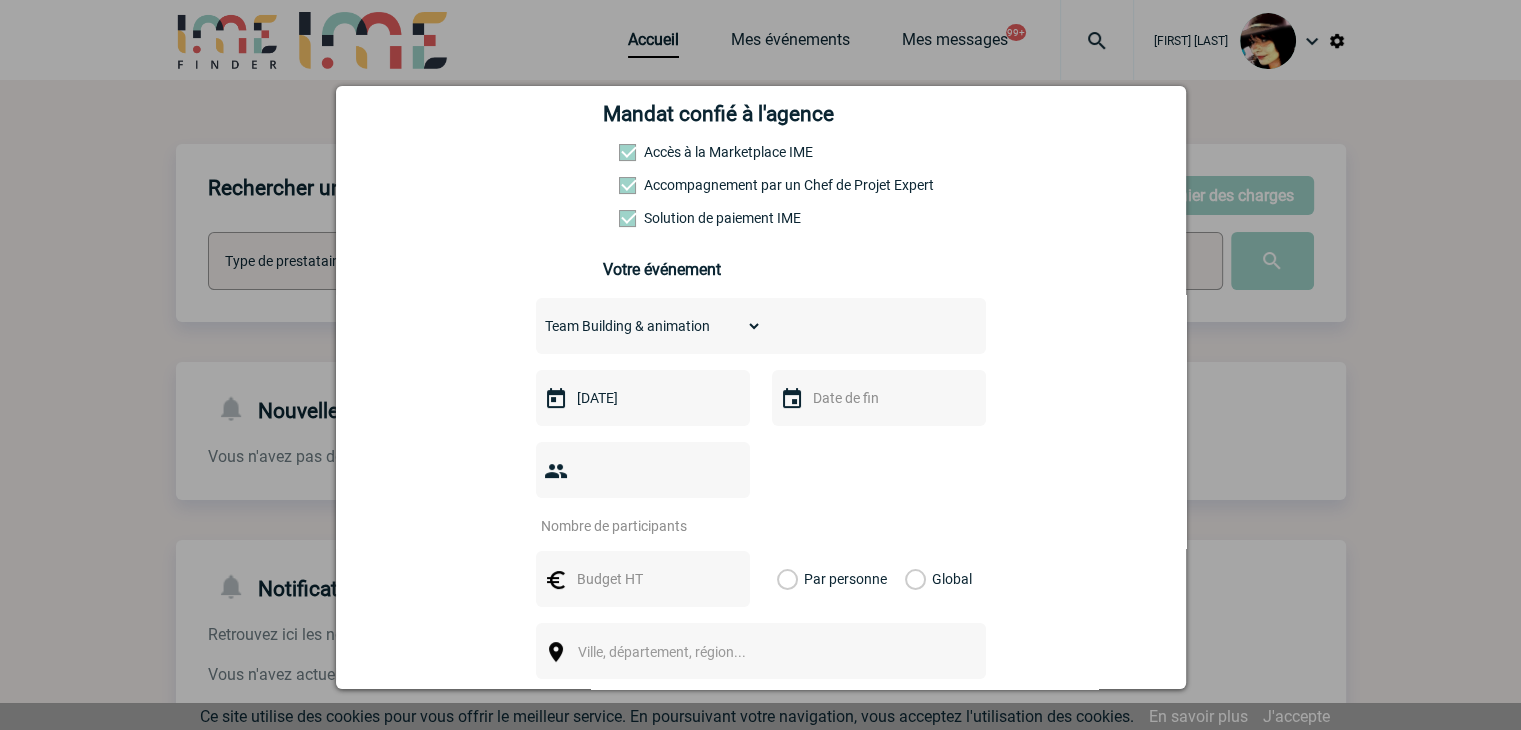 click at bounding box center [630, 526] 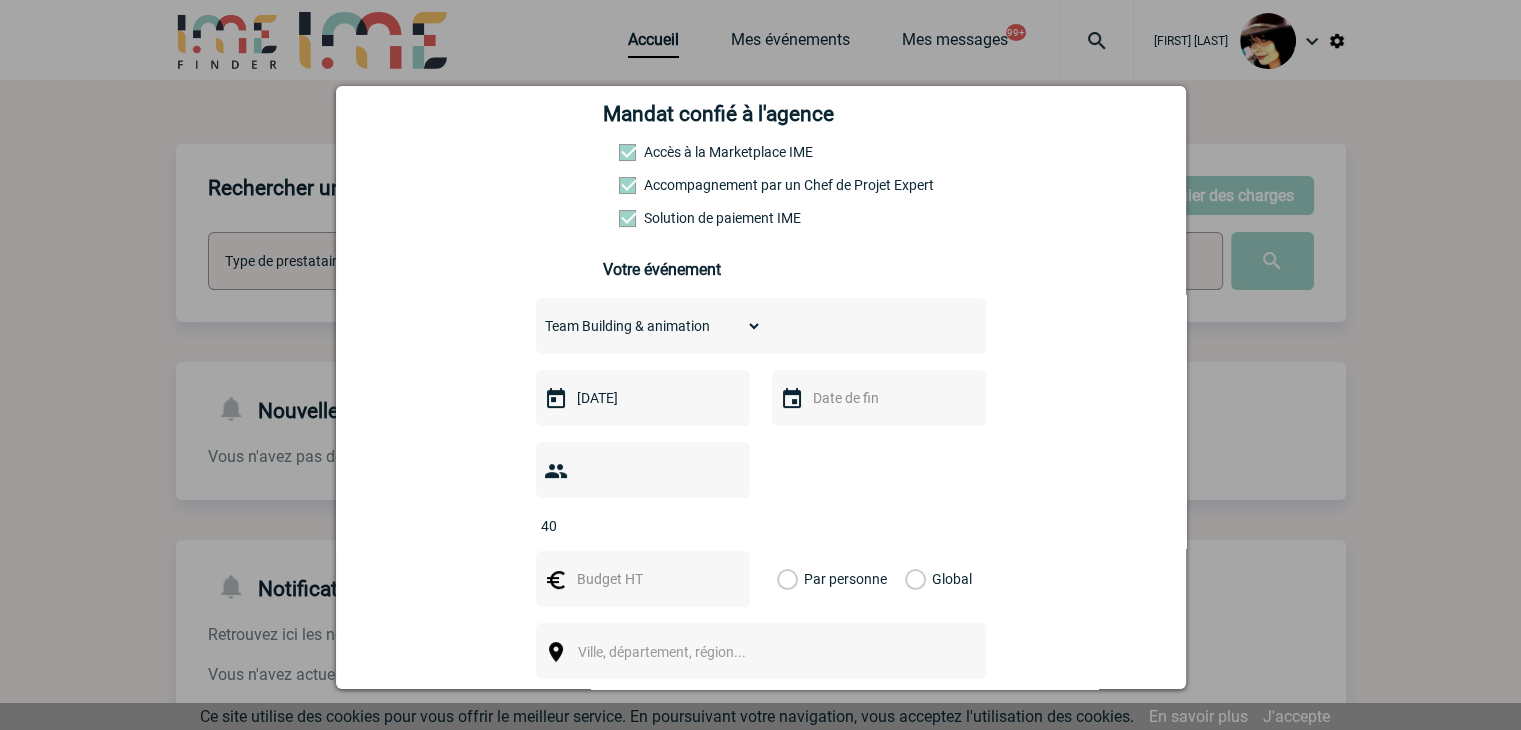 type on "40" 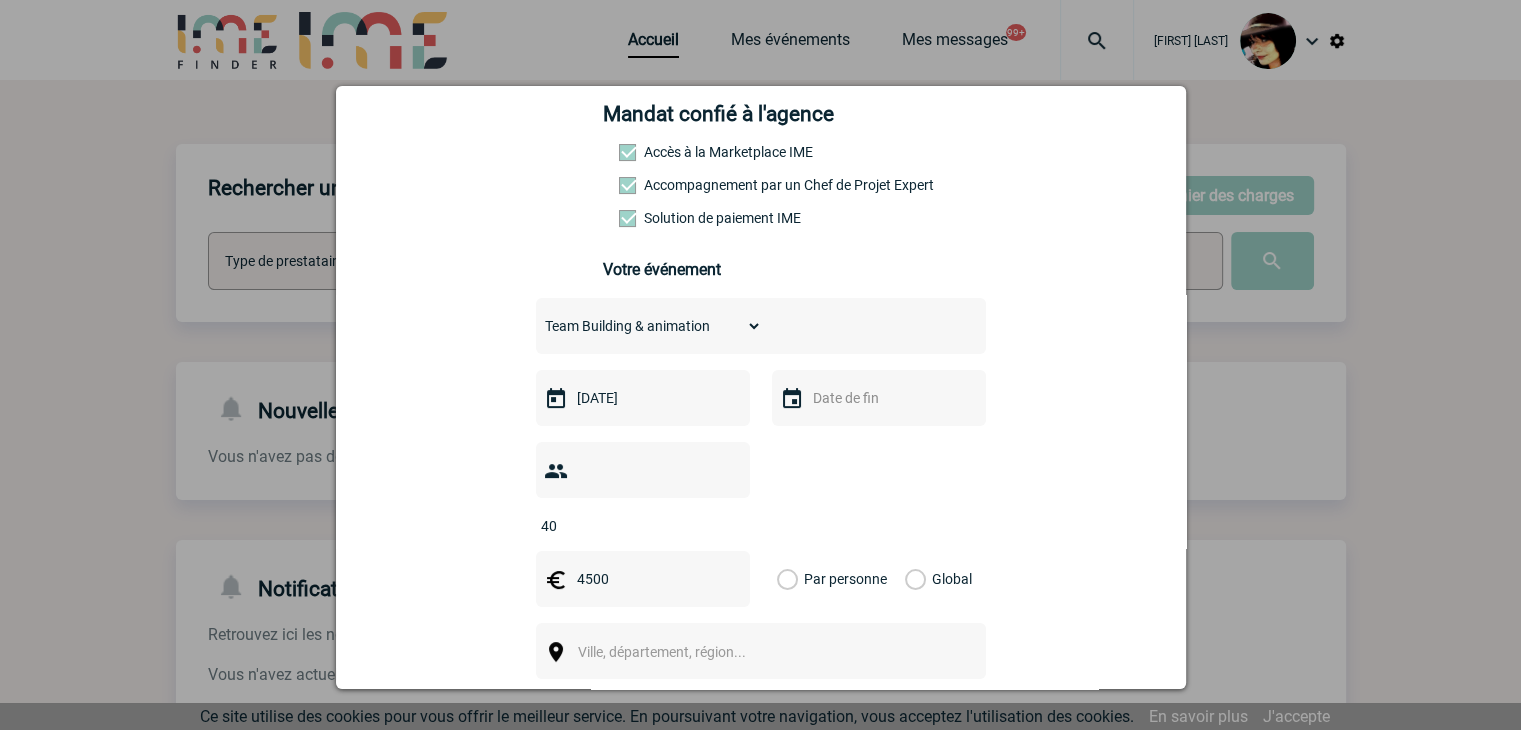 type on "4500" 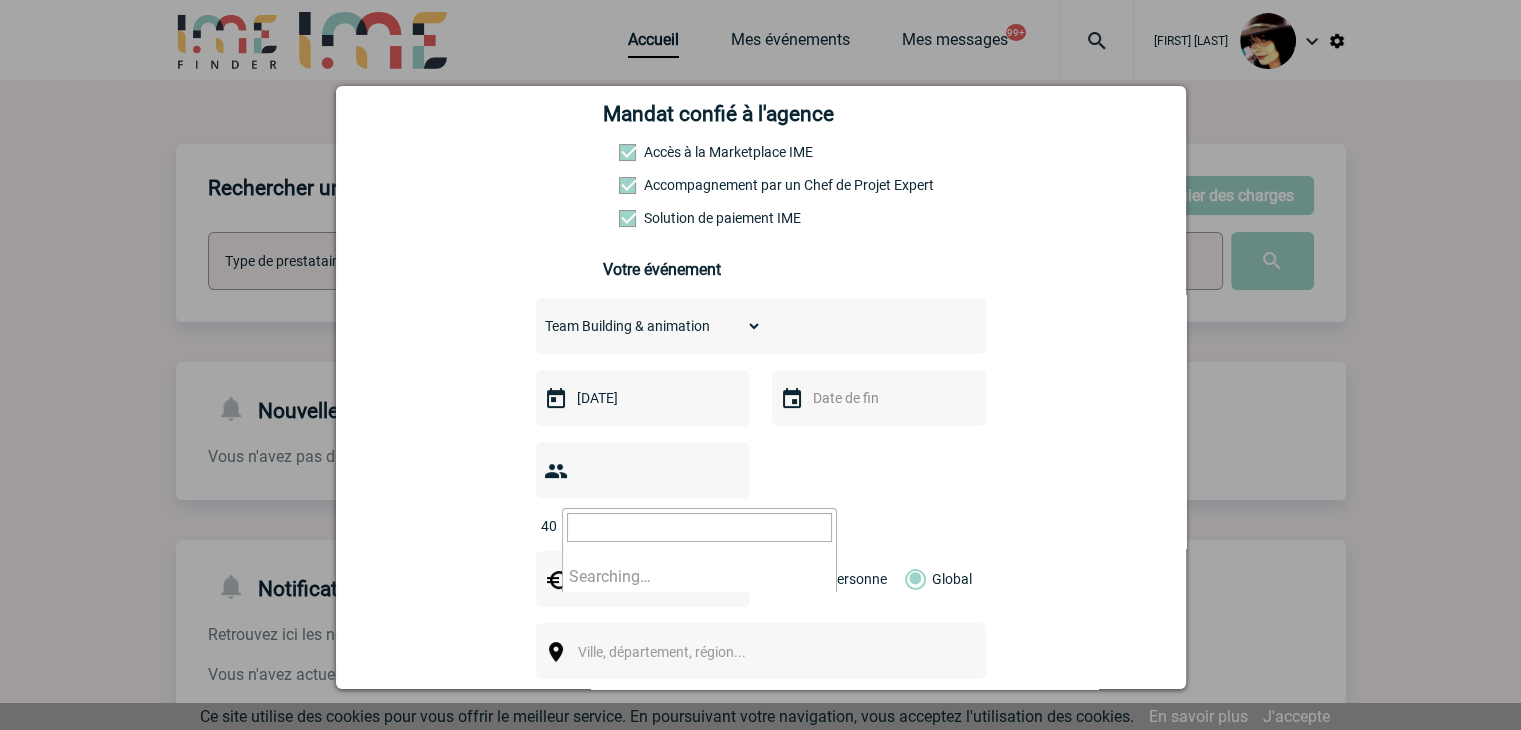 click on "Ville, département, région..." at bounding box center [707, 652] 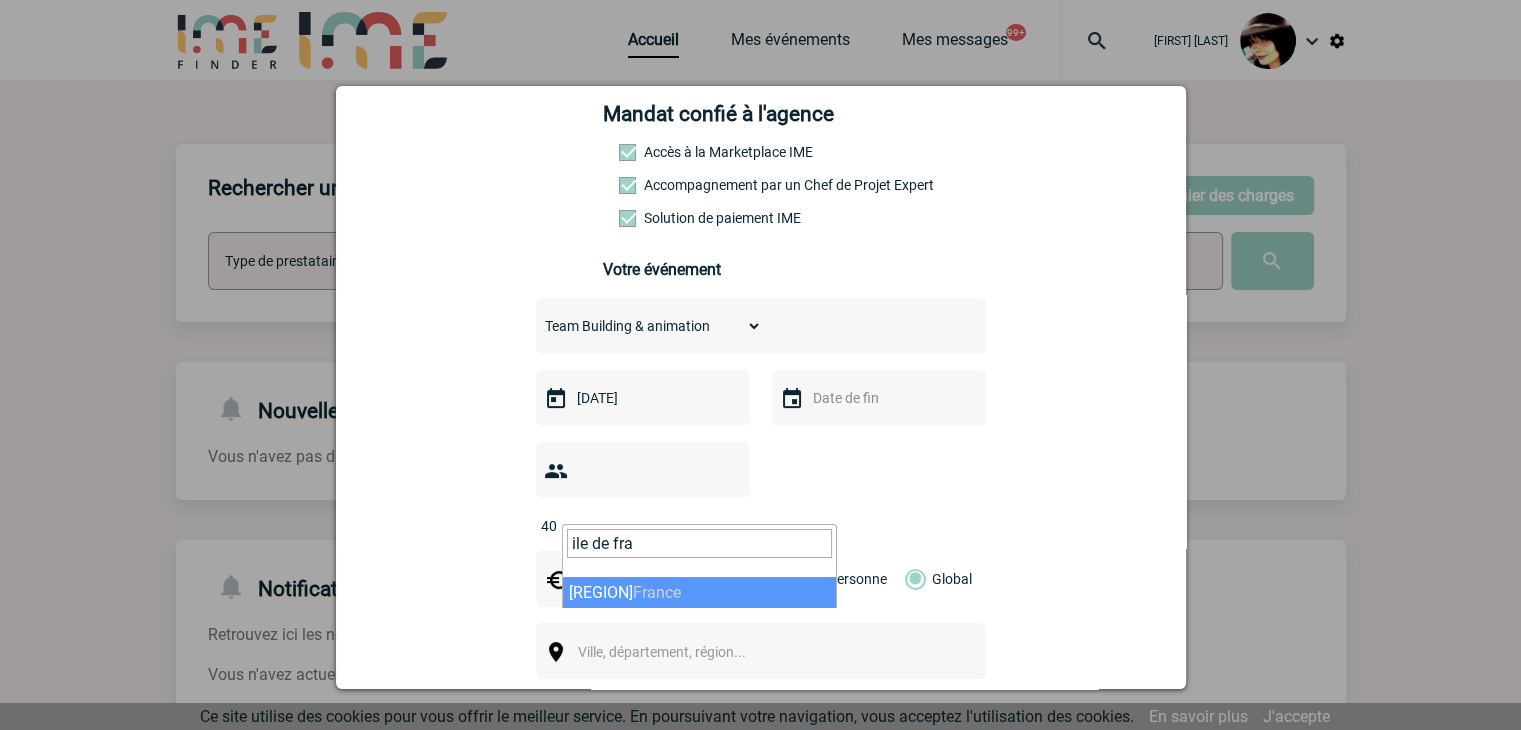 type on "ile de fra" 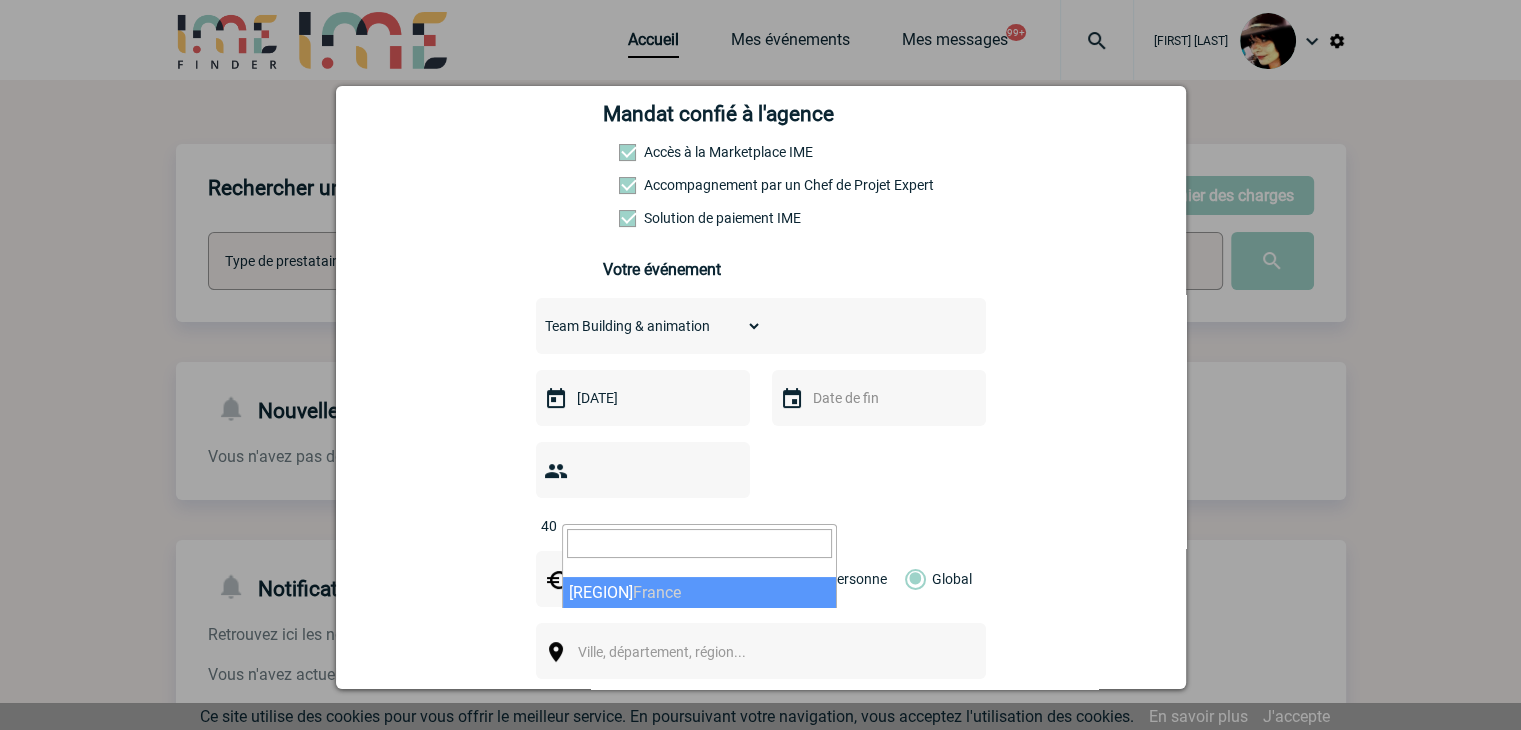 select on "2" 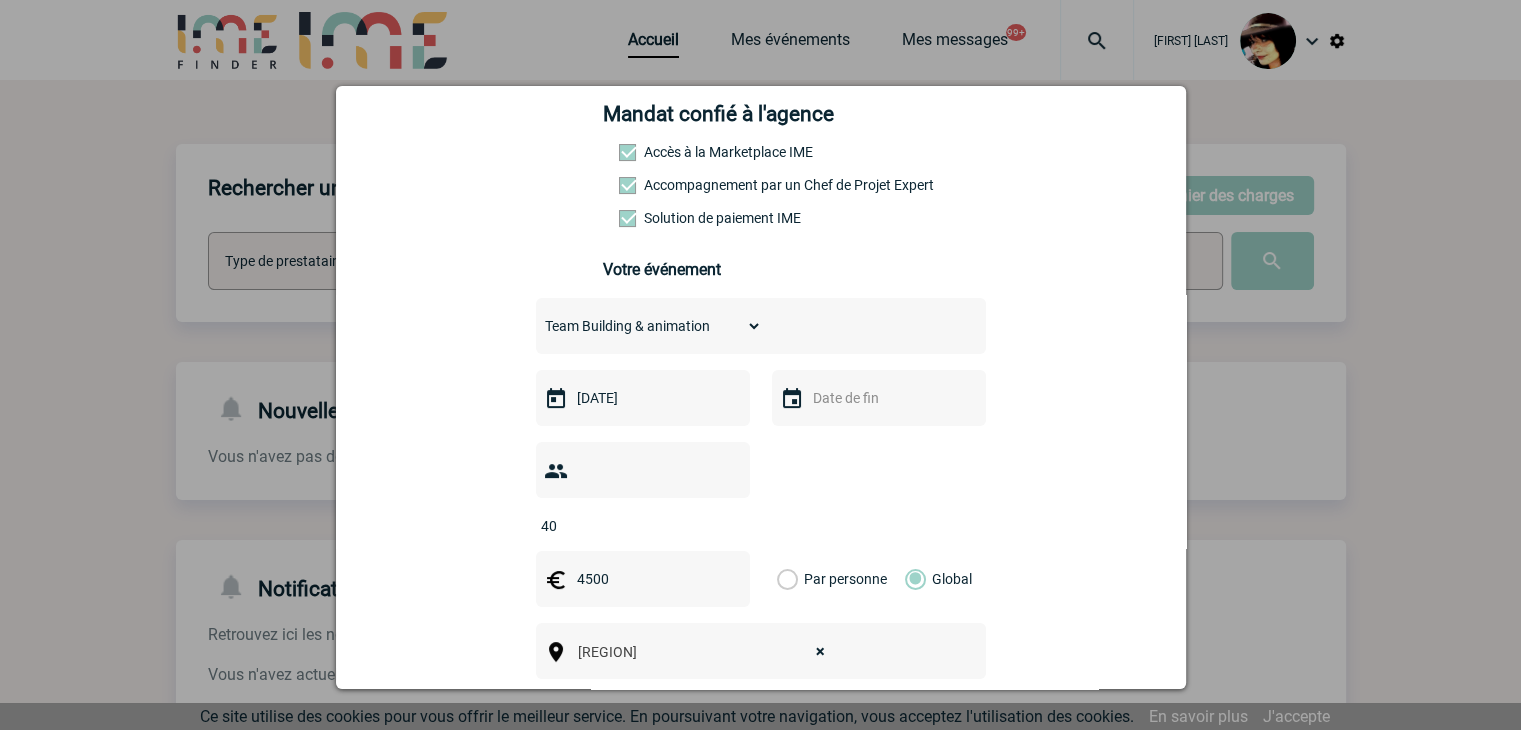 scroll, scrollTop: 500, scrollLeft: 0, axis: vertical 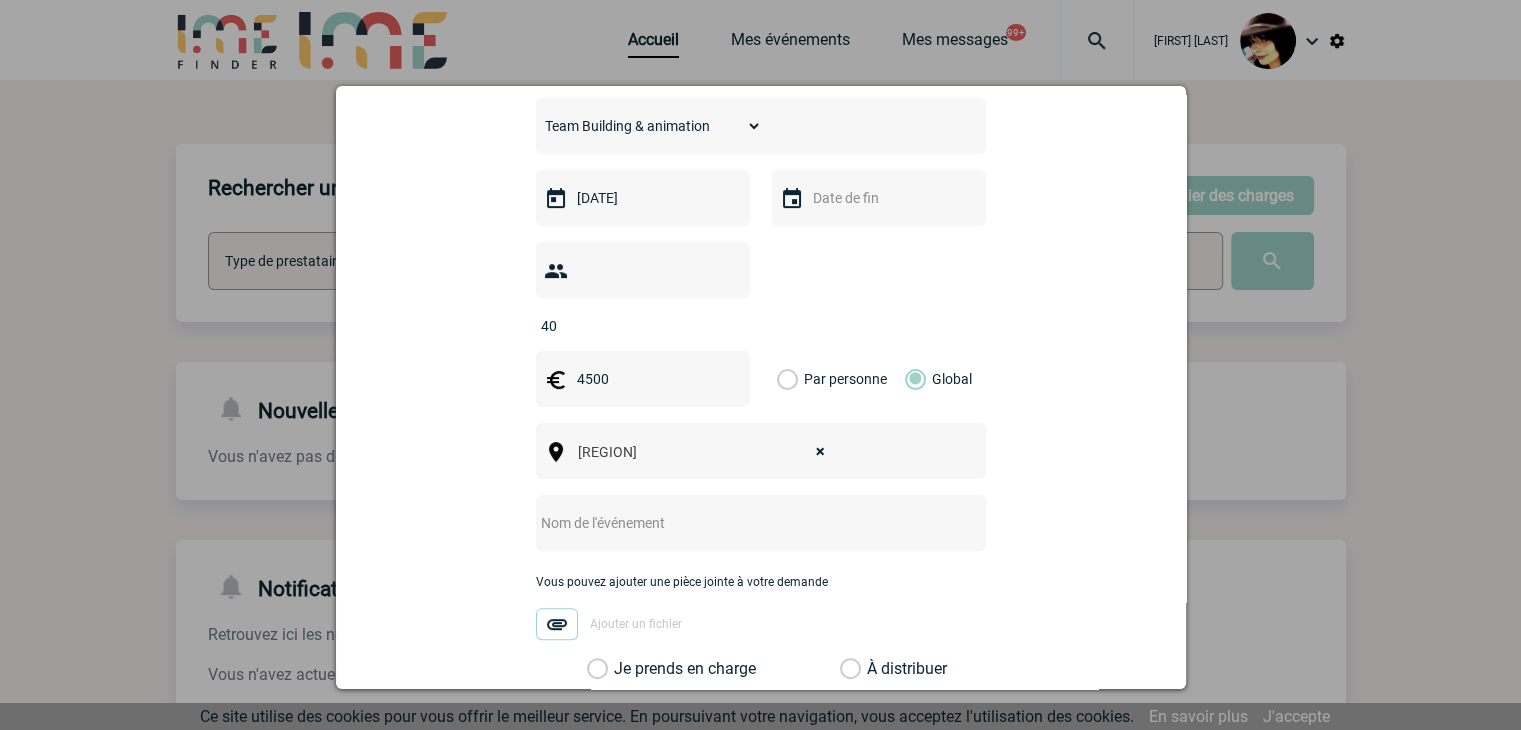 click at bounding box center (734, 523) 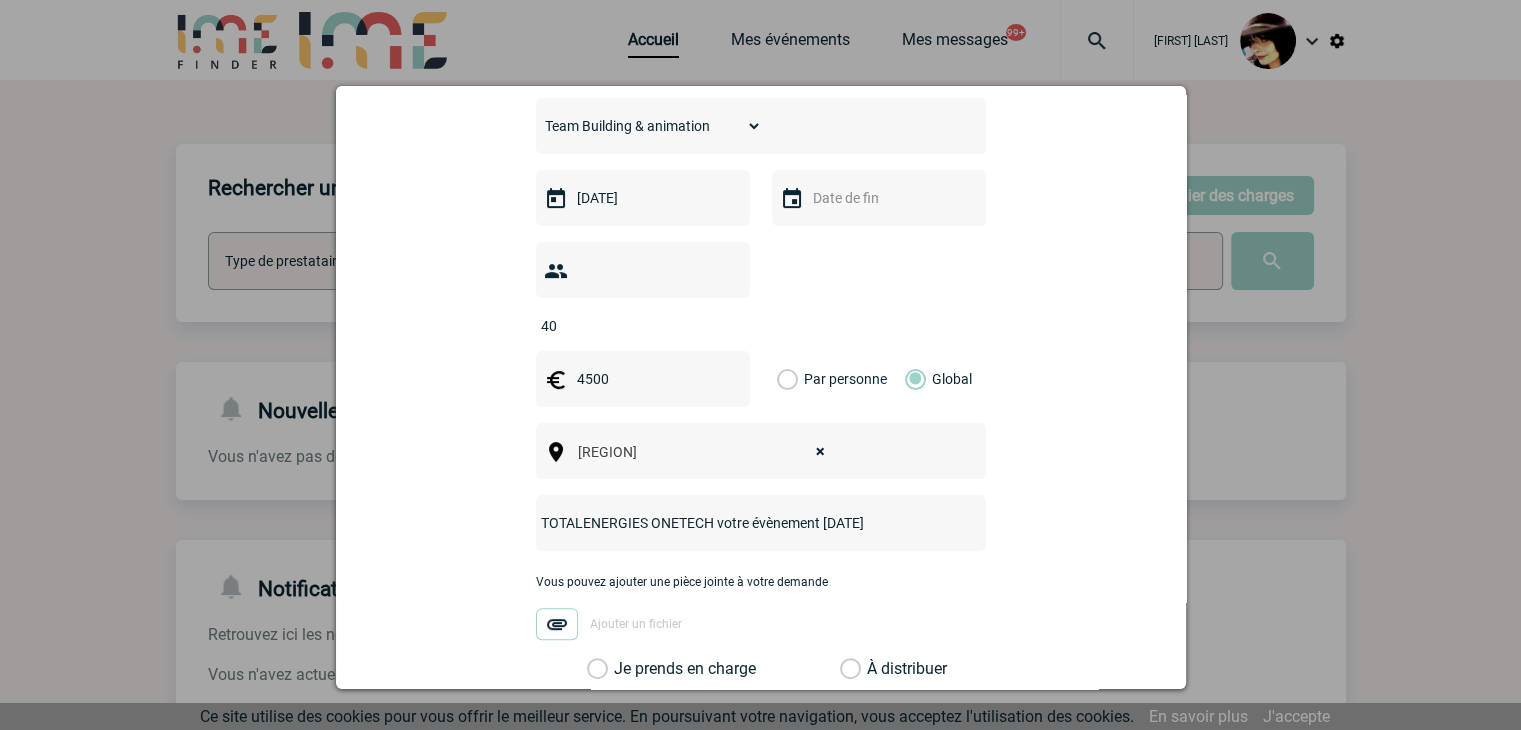 scroll, scrollTop: 0, scrollLeft: 16, axis: horizontal 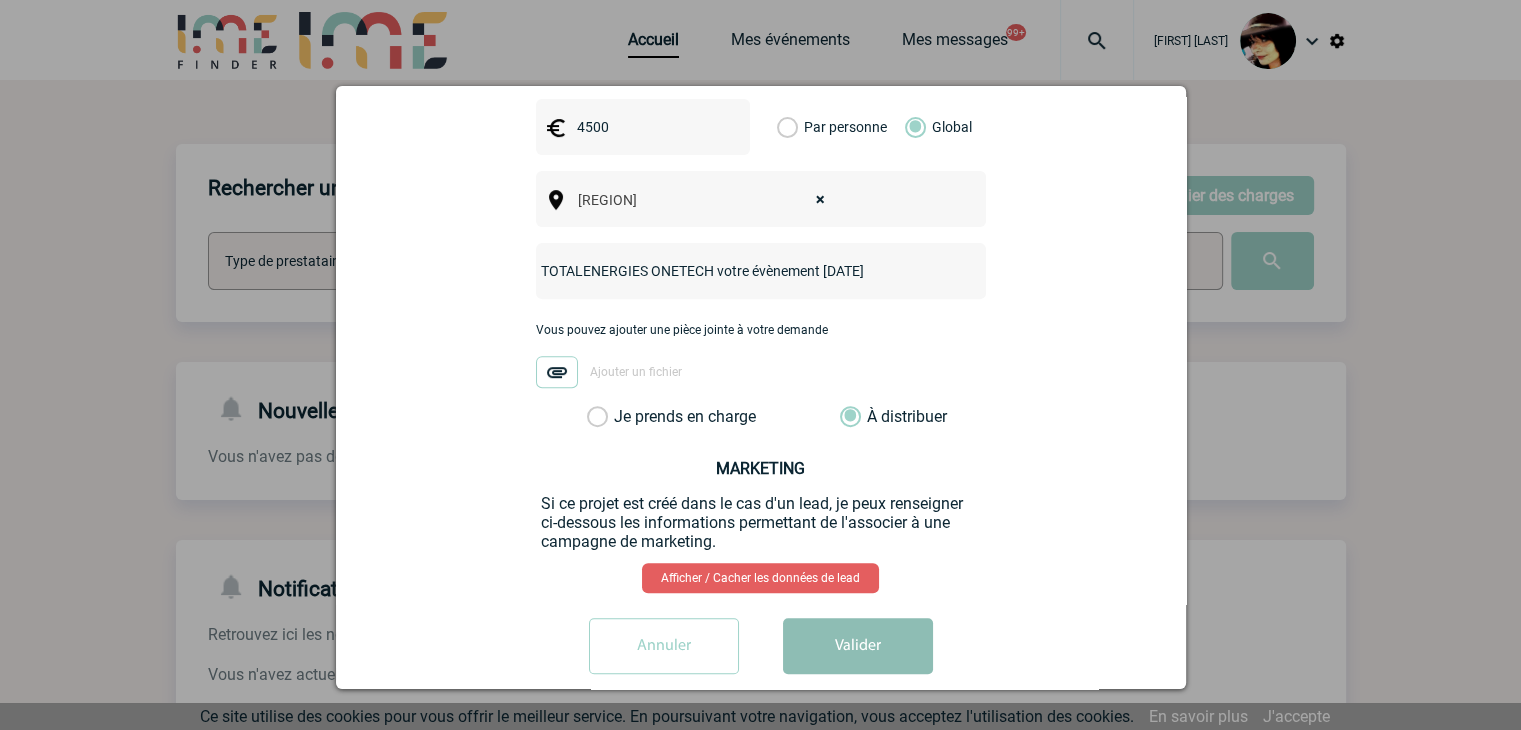 click on "Valider" at bounding box center [858, 646] 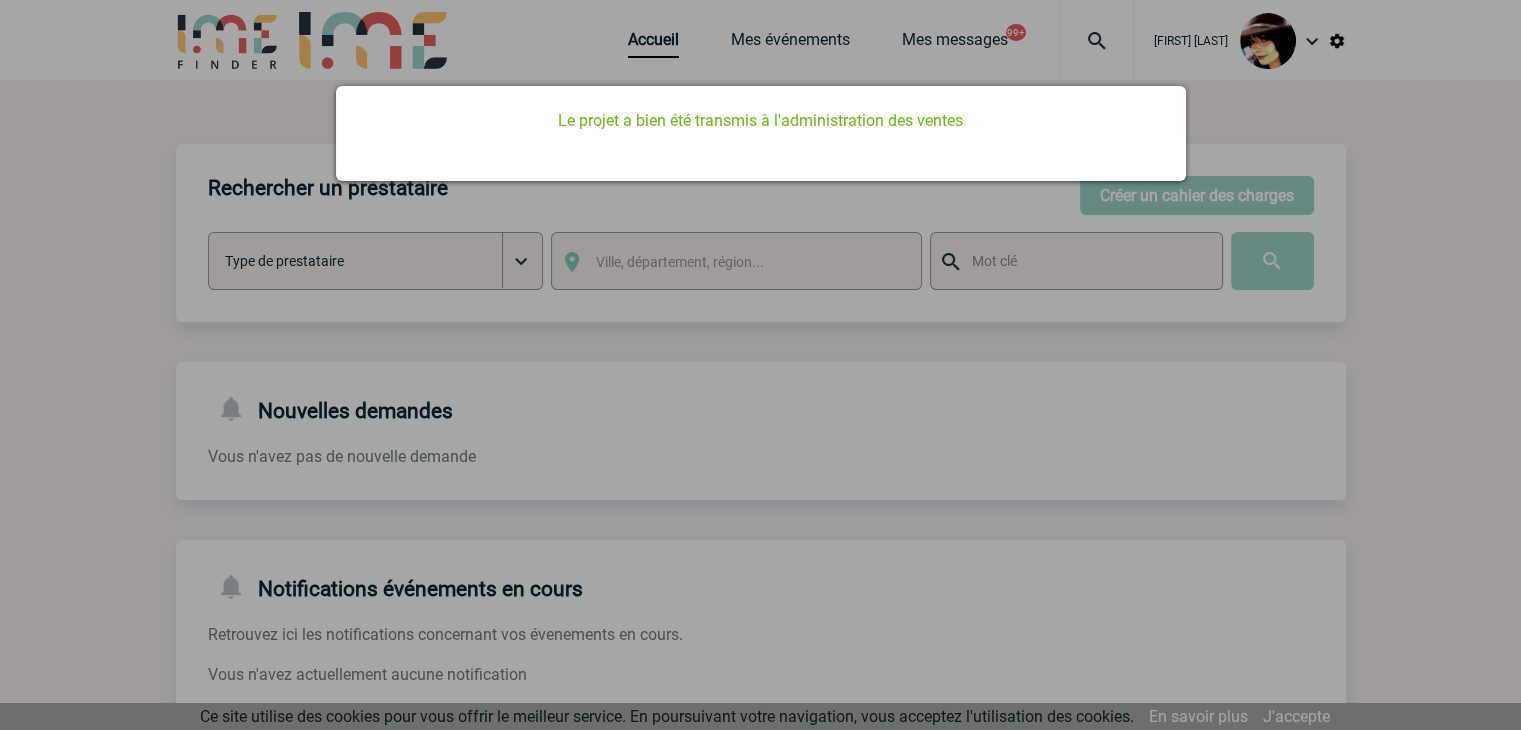 scroll, scrollTop: 0, scrollLeft: 0, axis: both 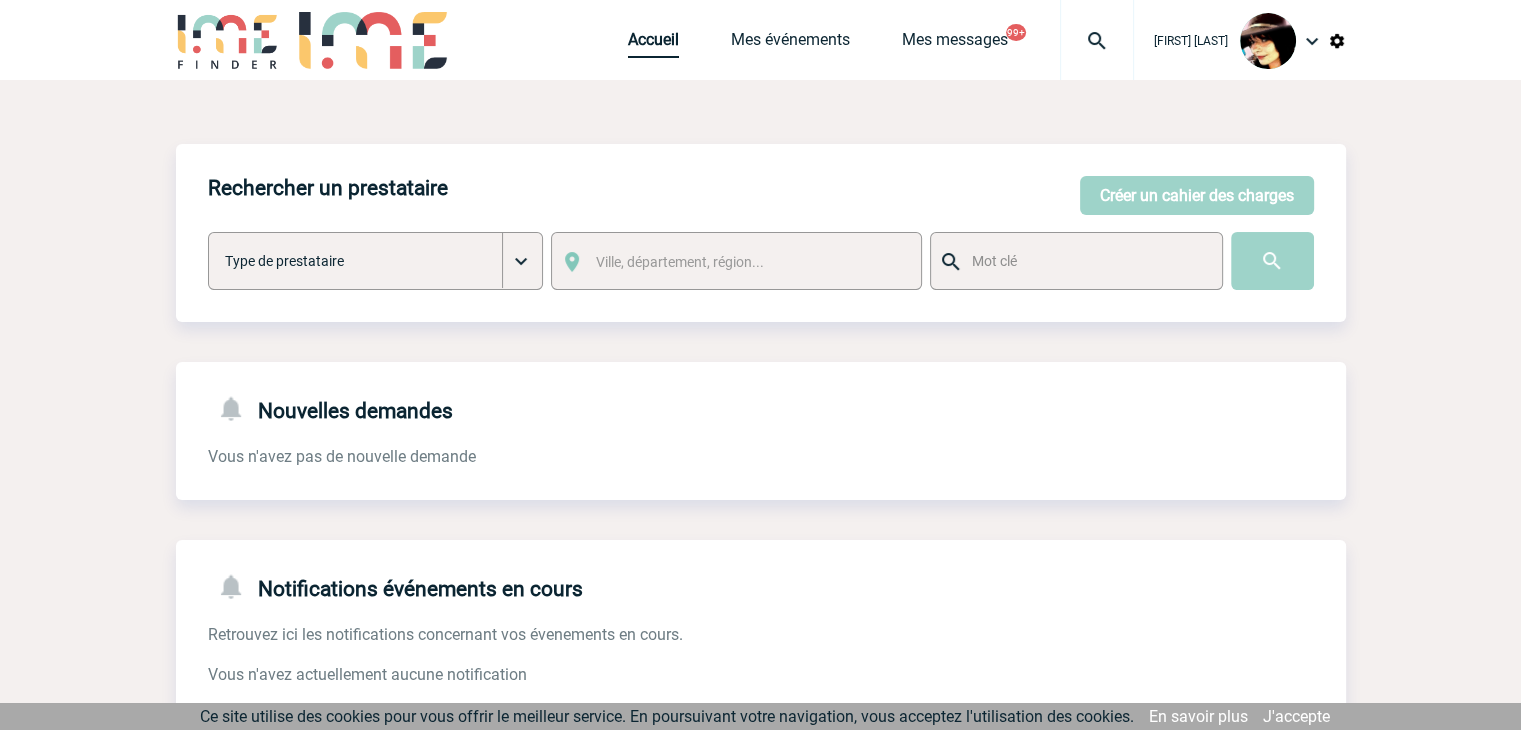 click on "Accueil" at bounding box center [653, 44] 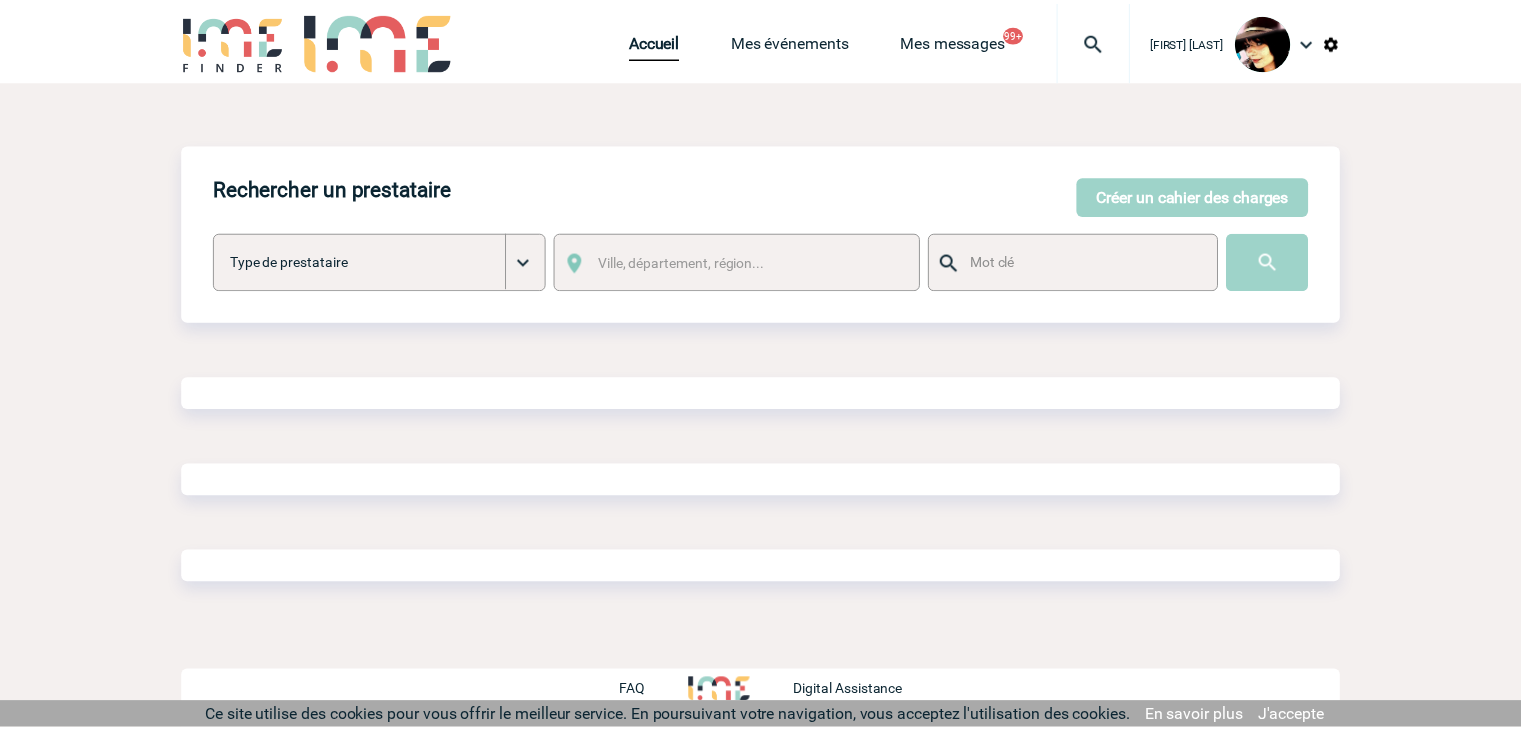 scroll, scrollTop: 0, scrollLeft: 0, axis: both 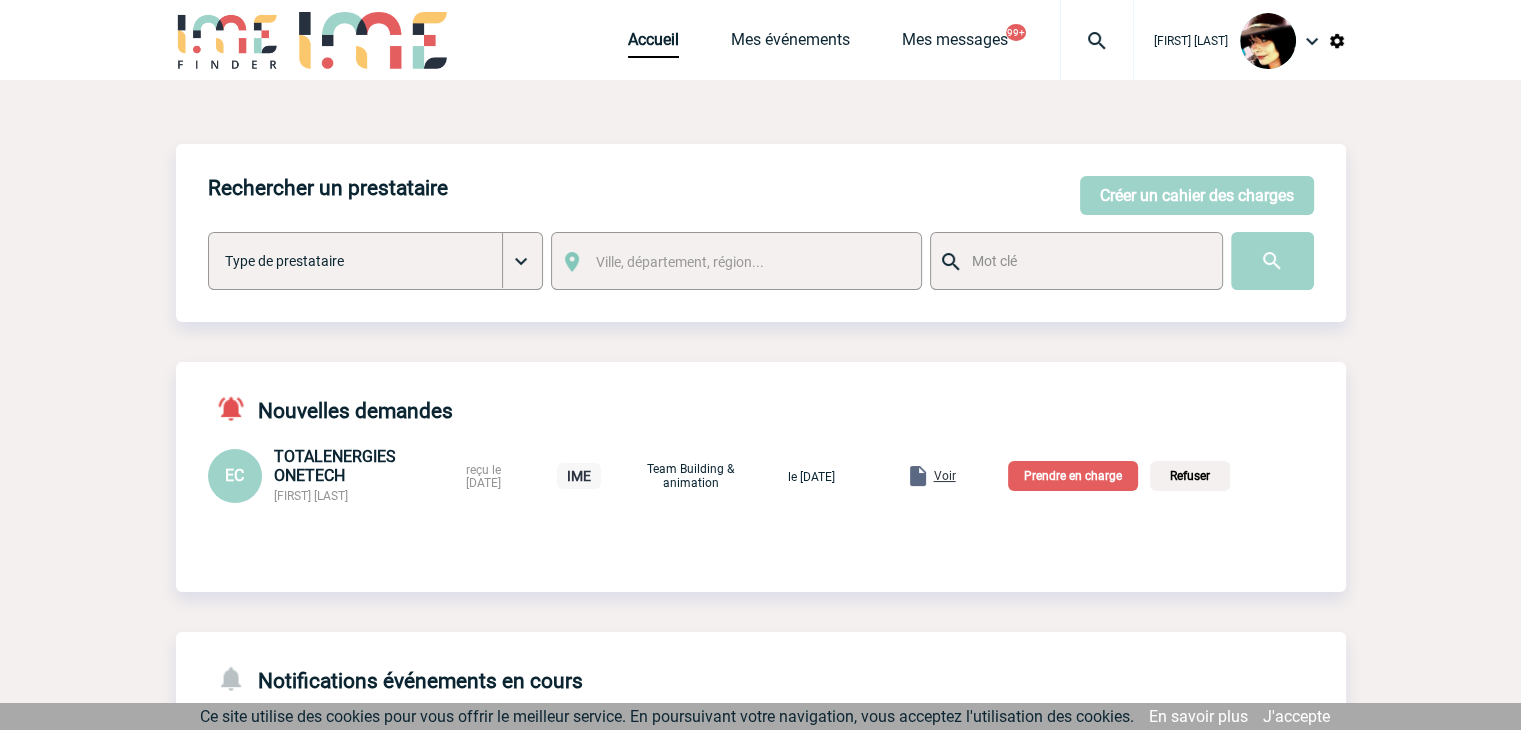 click on "Voir" at bounding box center [945, 476] 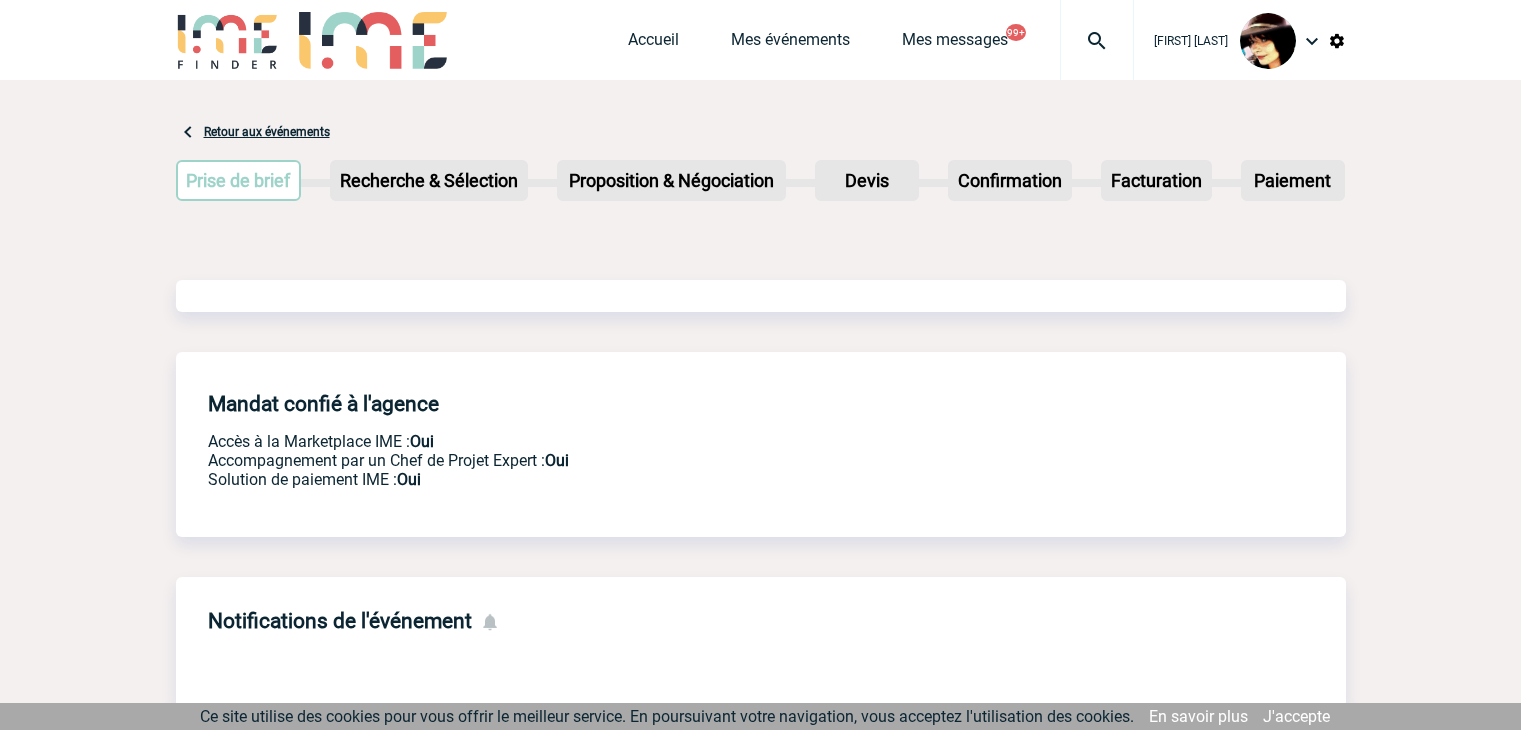 scroll, scrollTop: 0, scrollLeft: 0, axis: both 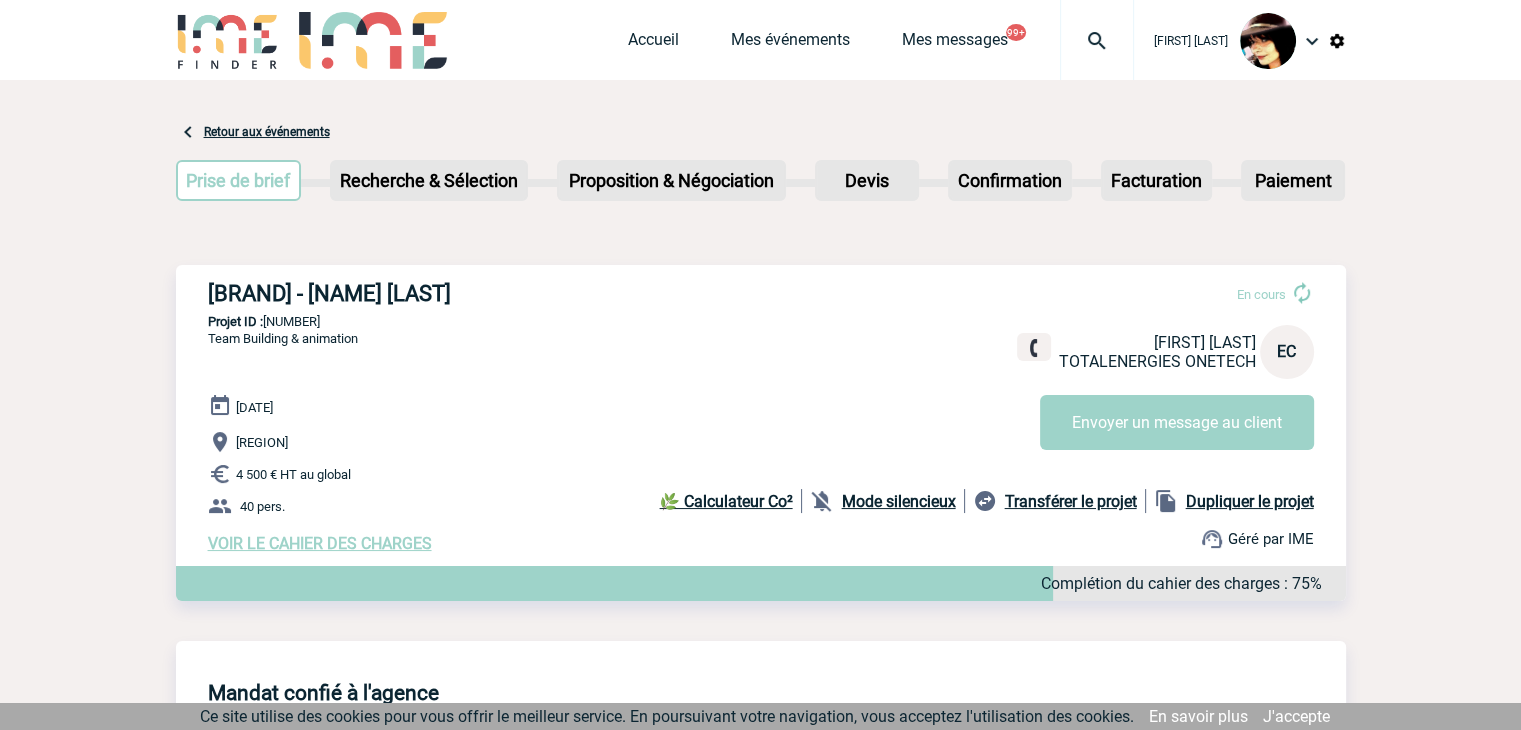 click on "Rachel SABOUREAU
Accueil
Mes événements
99+" at bounding box center [760, 1166] 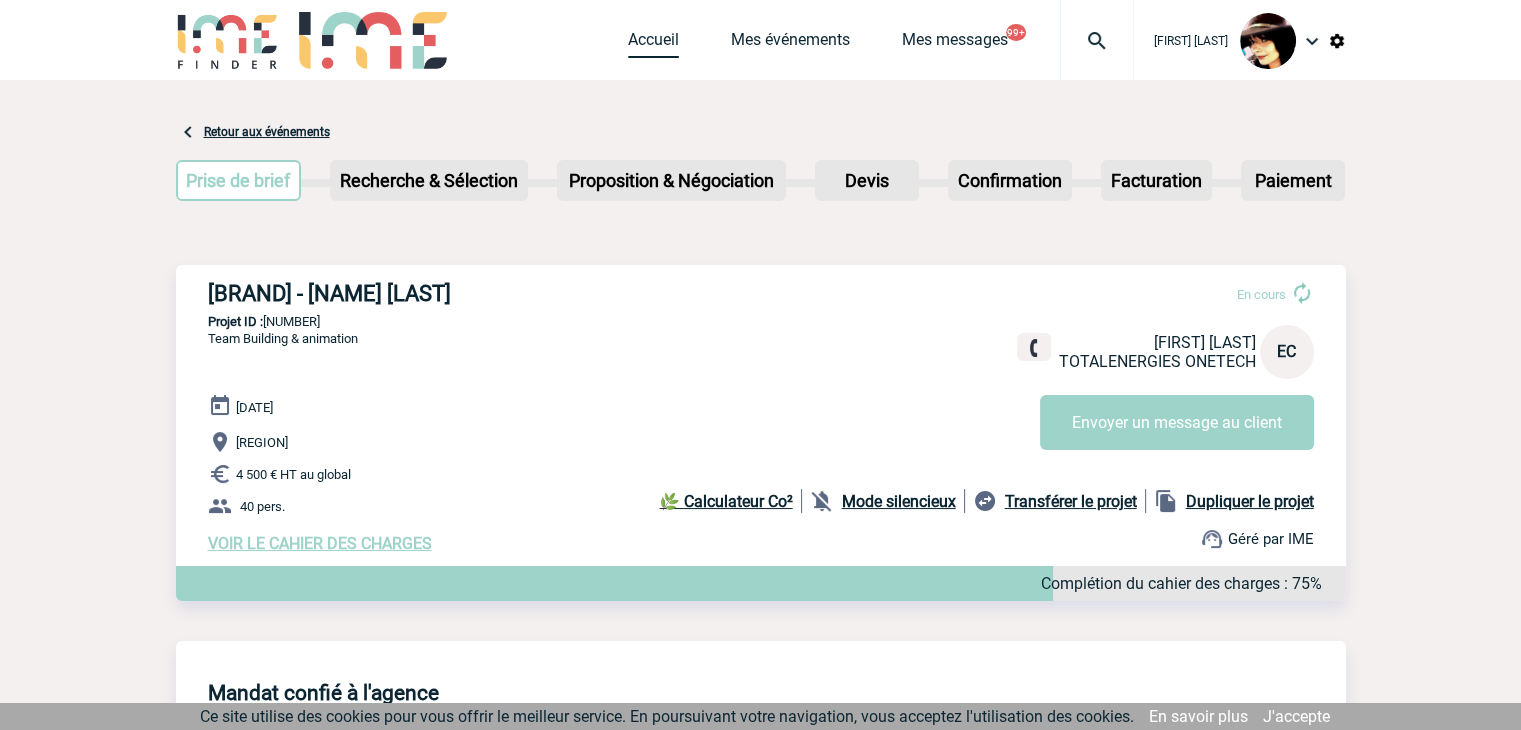 click on "Accueil" at bounding box center [653, 44] 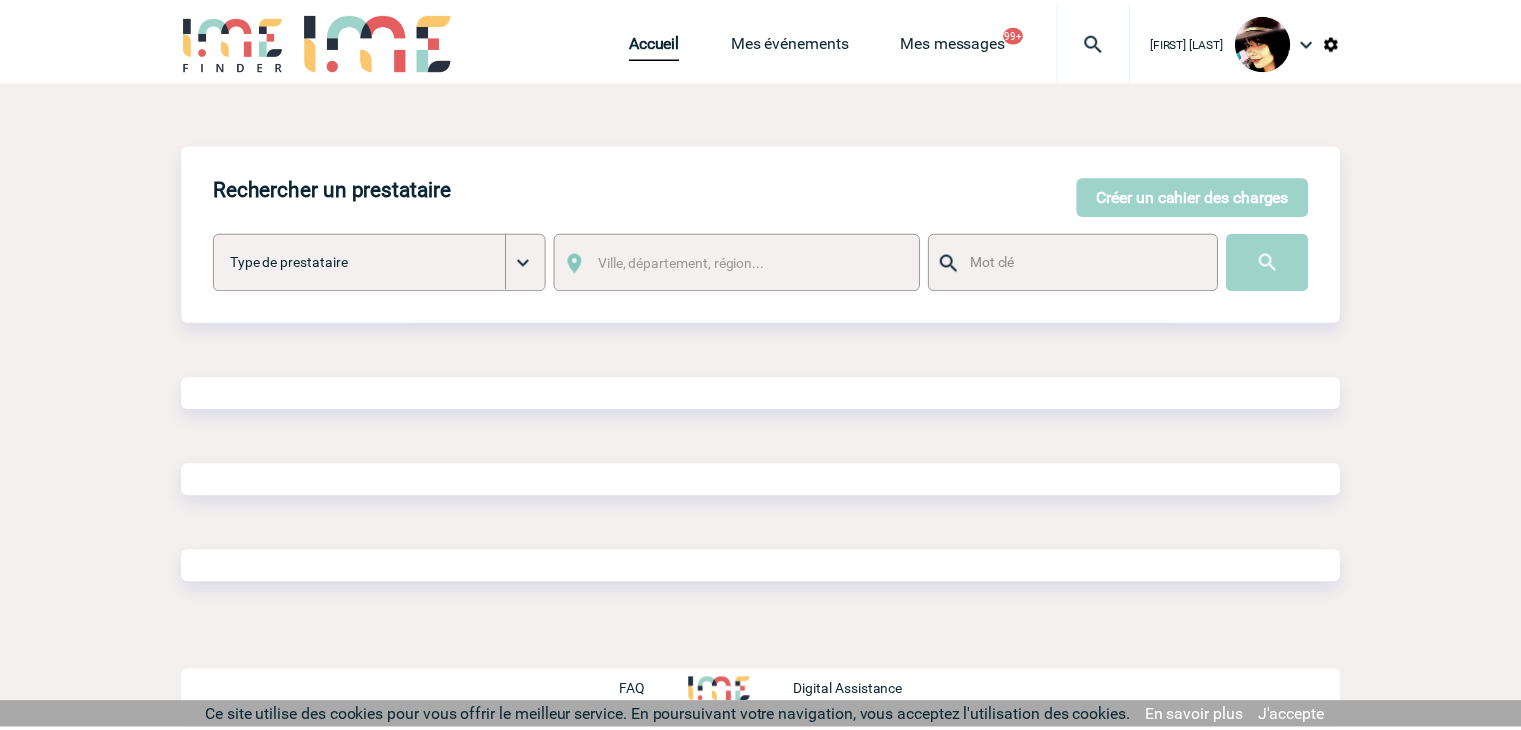 scroll, scrollTop: 0, scrollLeft: 0, axis: both 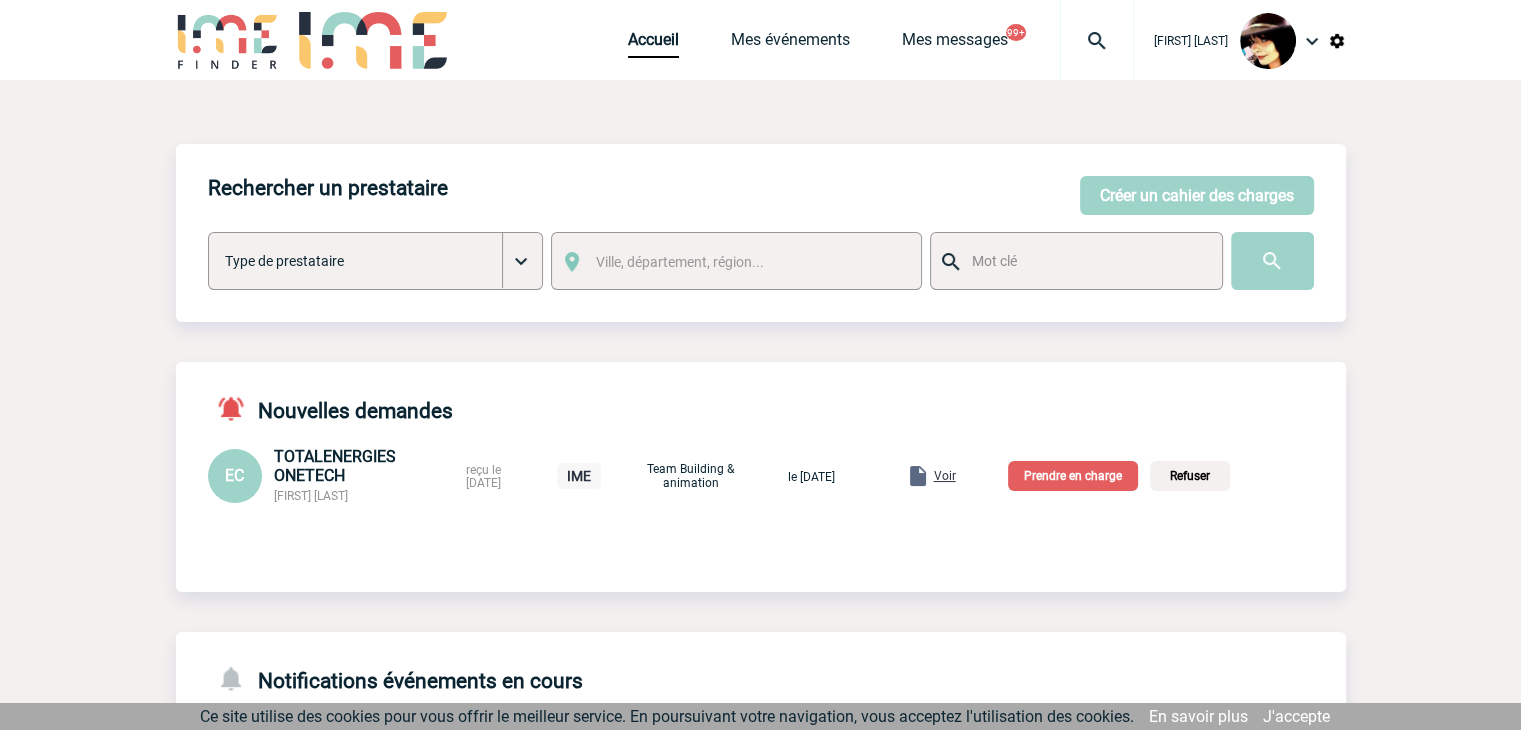 click on "Prendre en charge" at bounding box center [1073, 476] 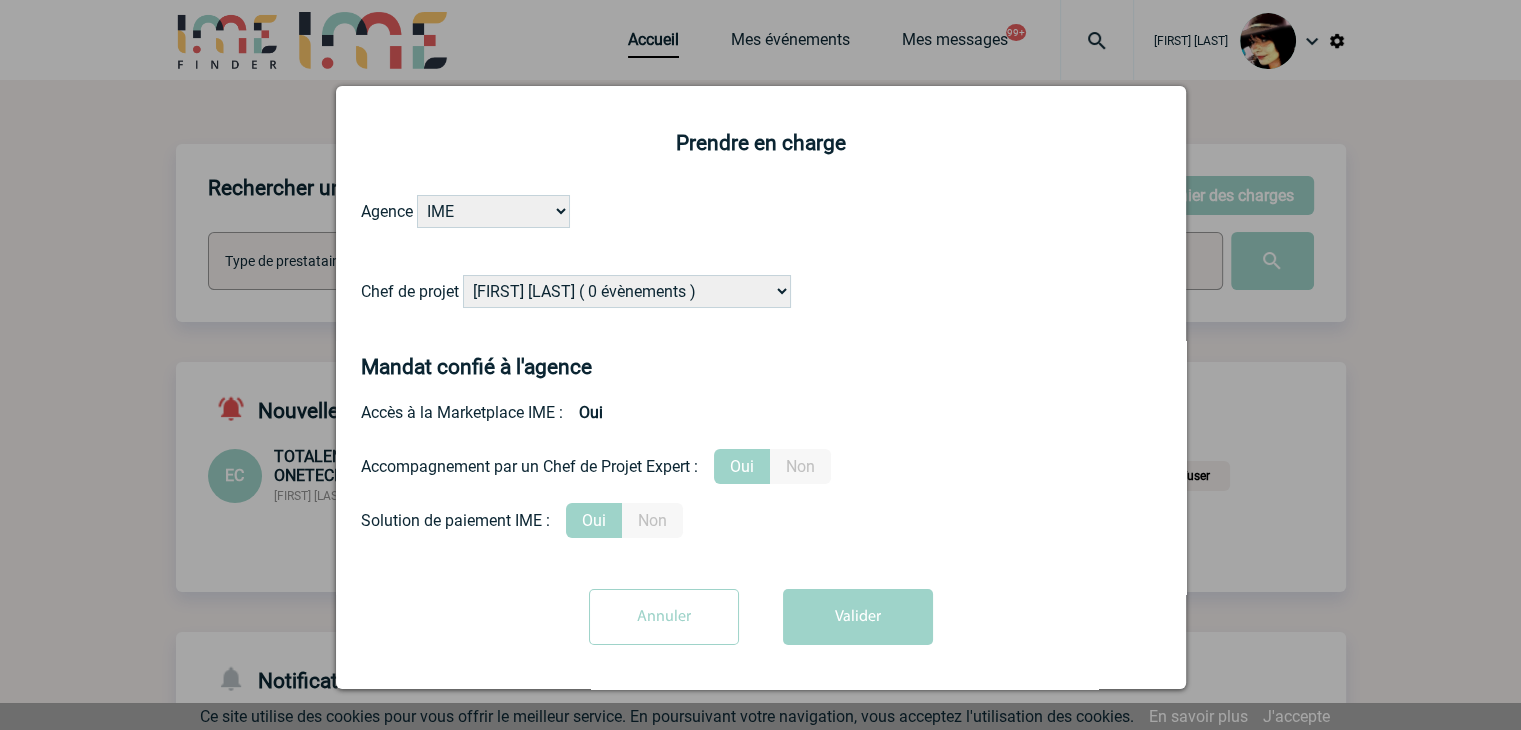 drag, startPoint x: 725, startPoint y: 297, endPoint x: 760, endPoint y: 304, distance: 35.69314 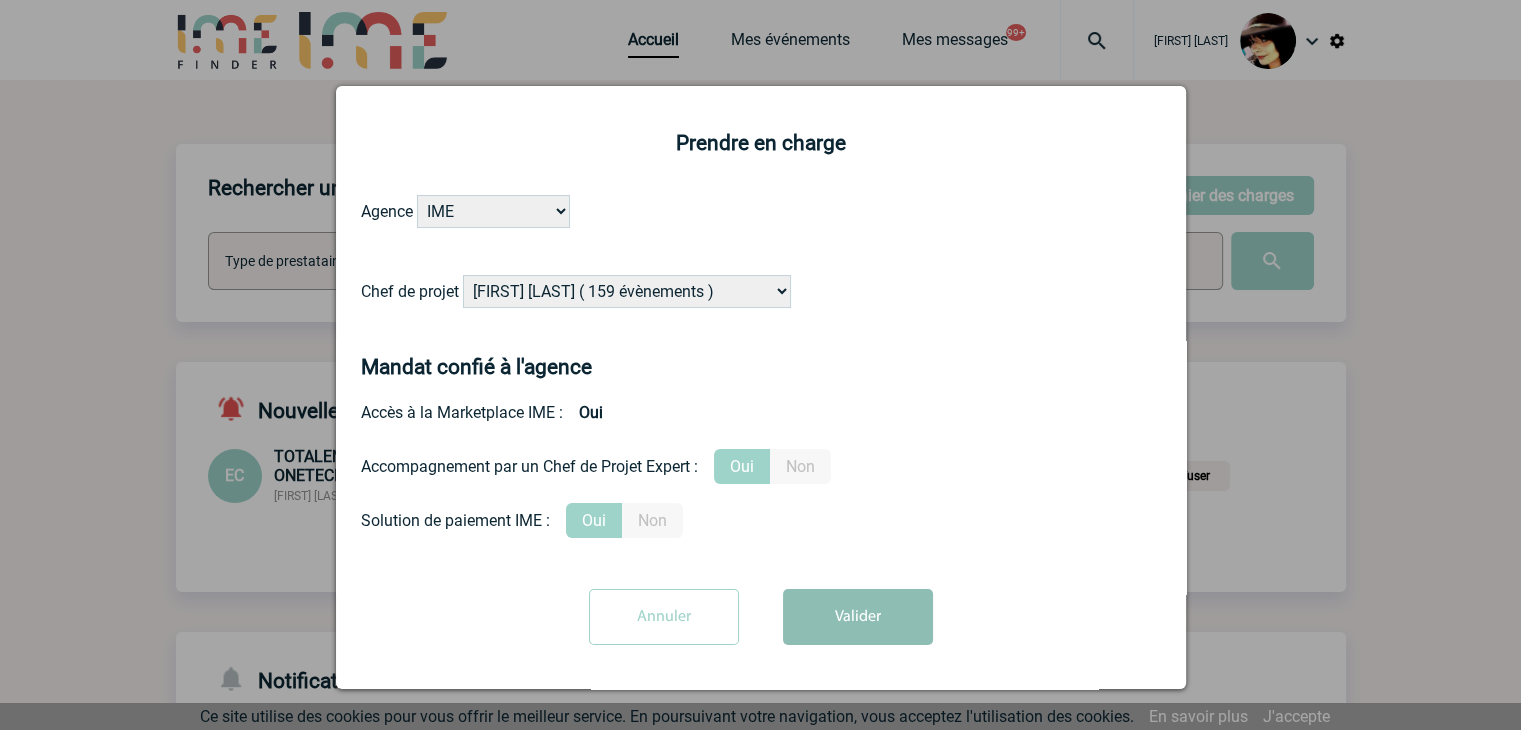 click on "Valider" at bounding box center (858, 617) 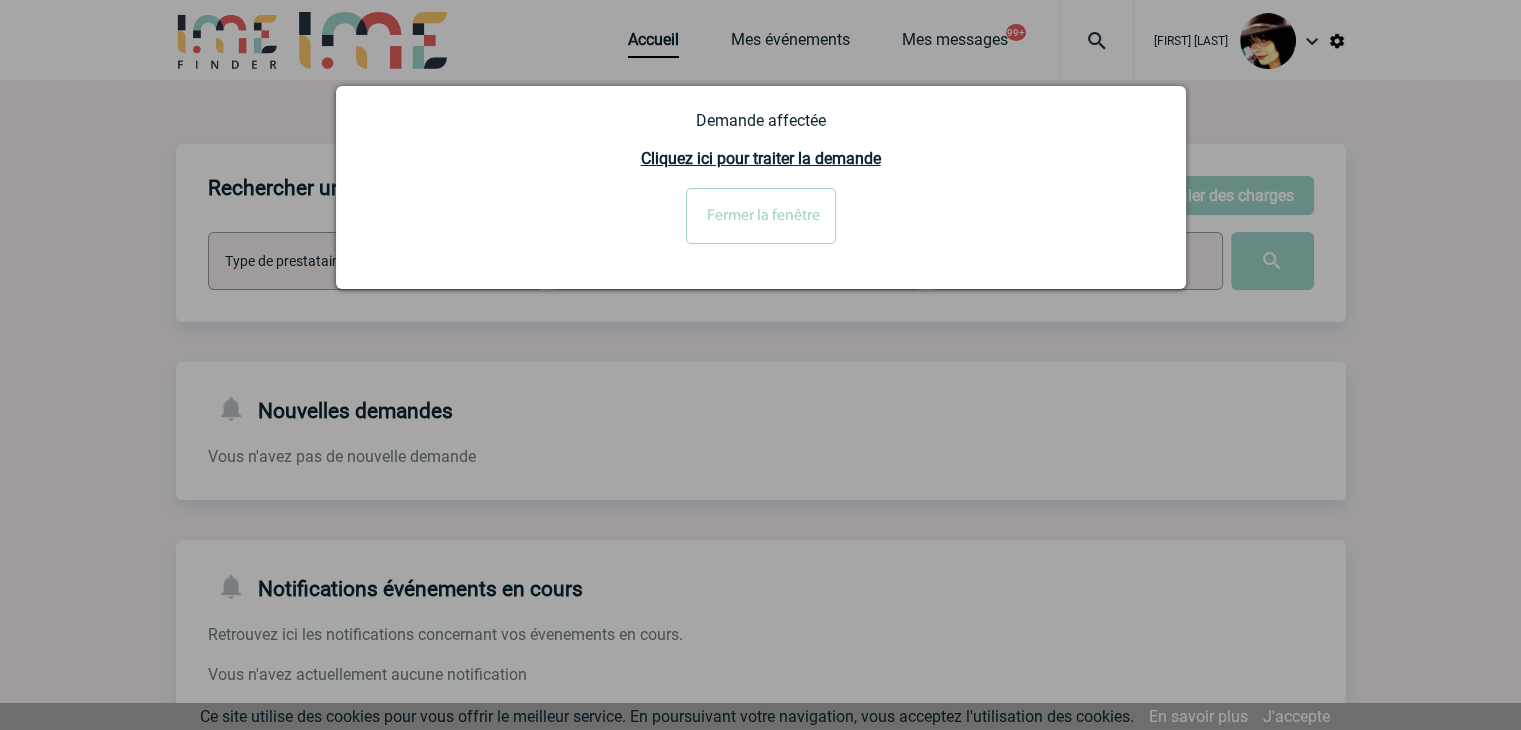 click on "Fermer la fenêtre" at bounding box center (761, 216) 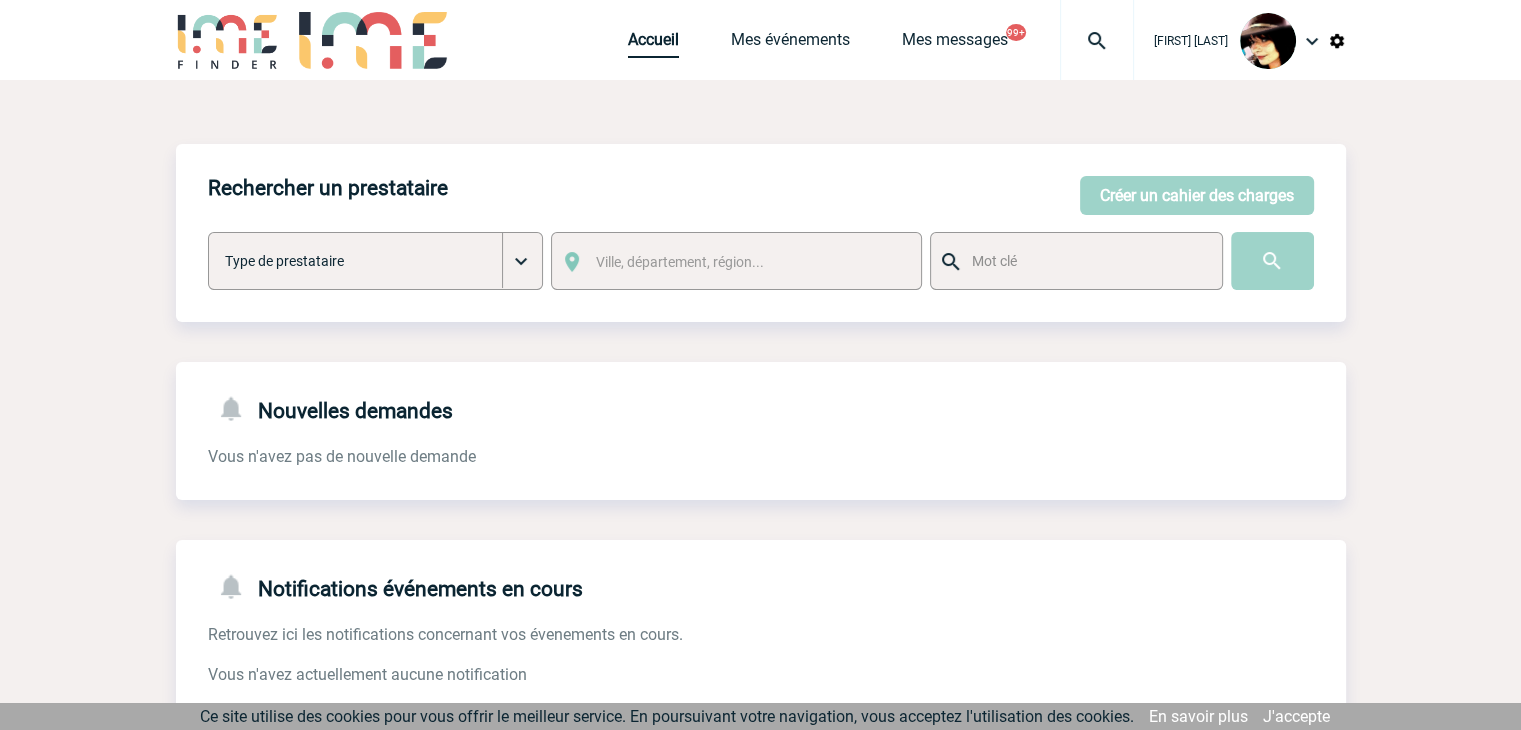 click on "Accueil" at bounding box center (653, 44) 